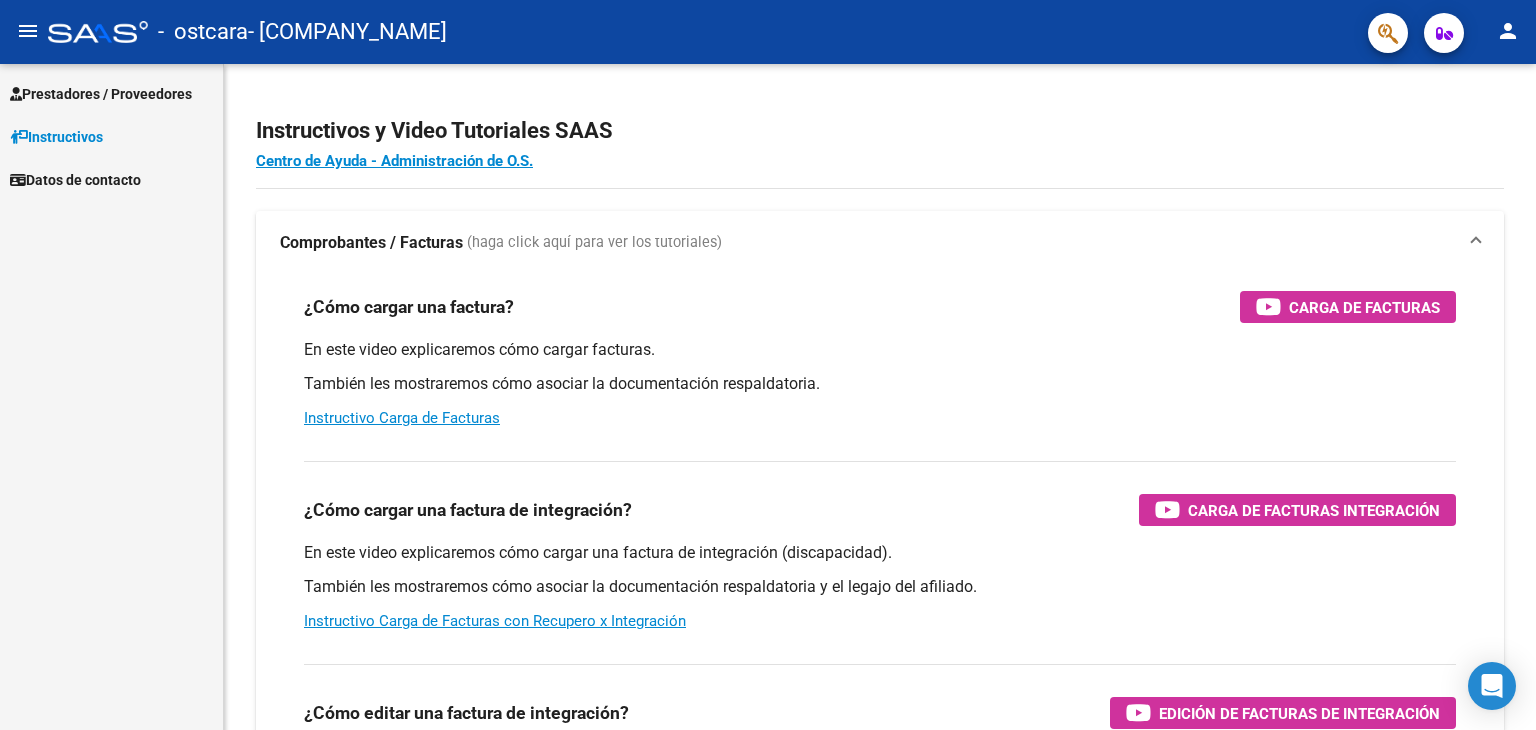 scroll, scrollTop: 0, scrollLeft: 0, axis: both 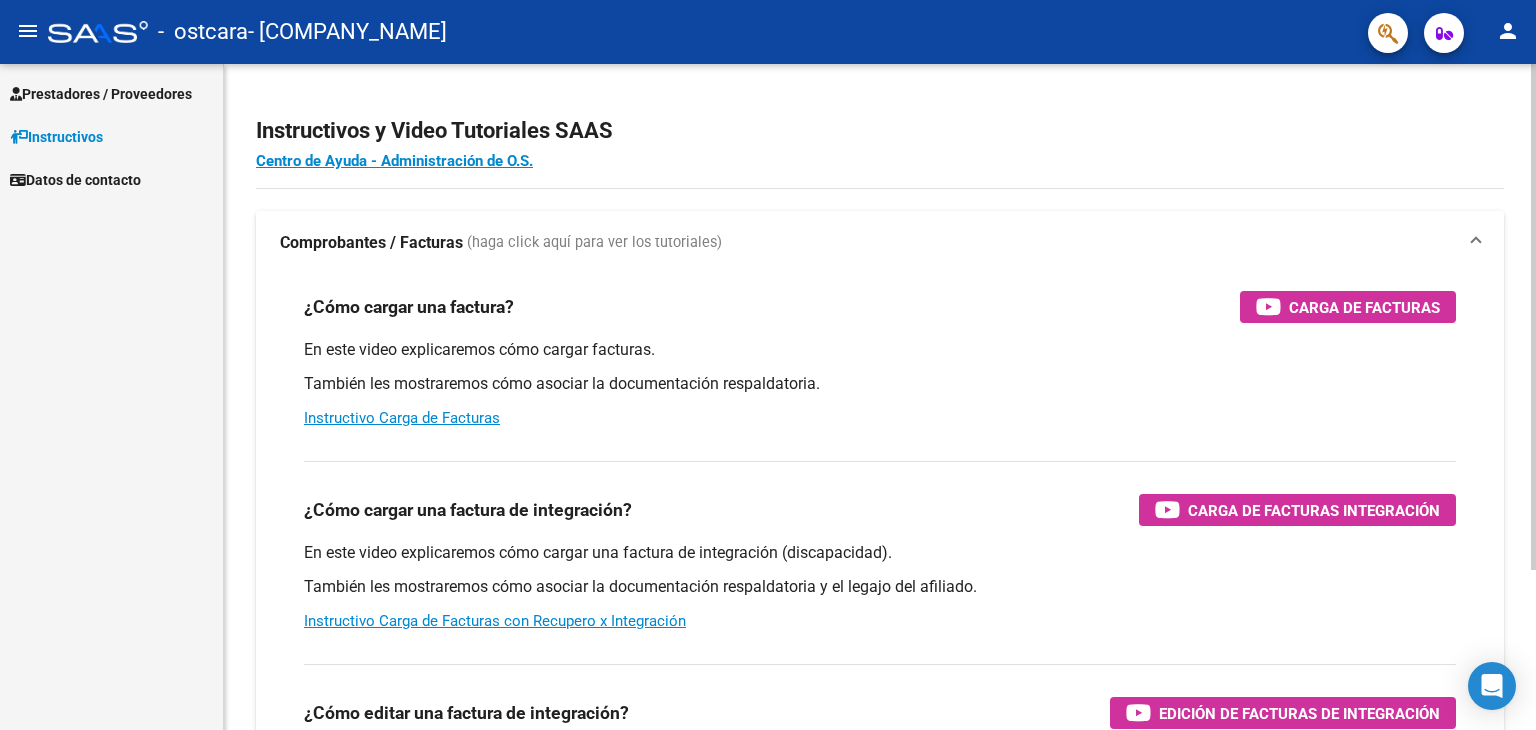click on "Carga de Facturas" at bounding box center [1348, 307] 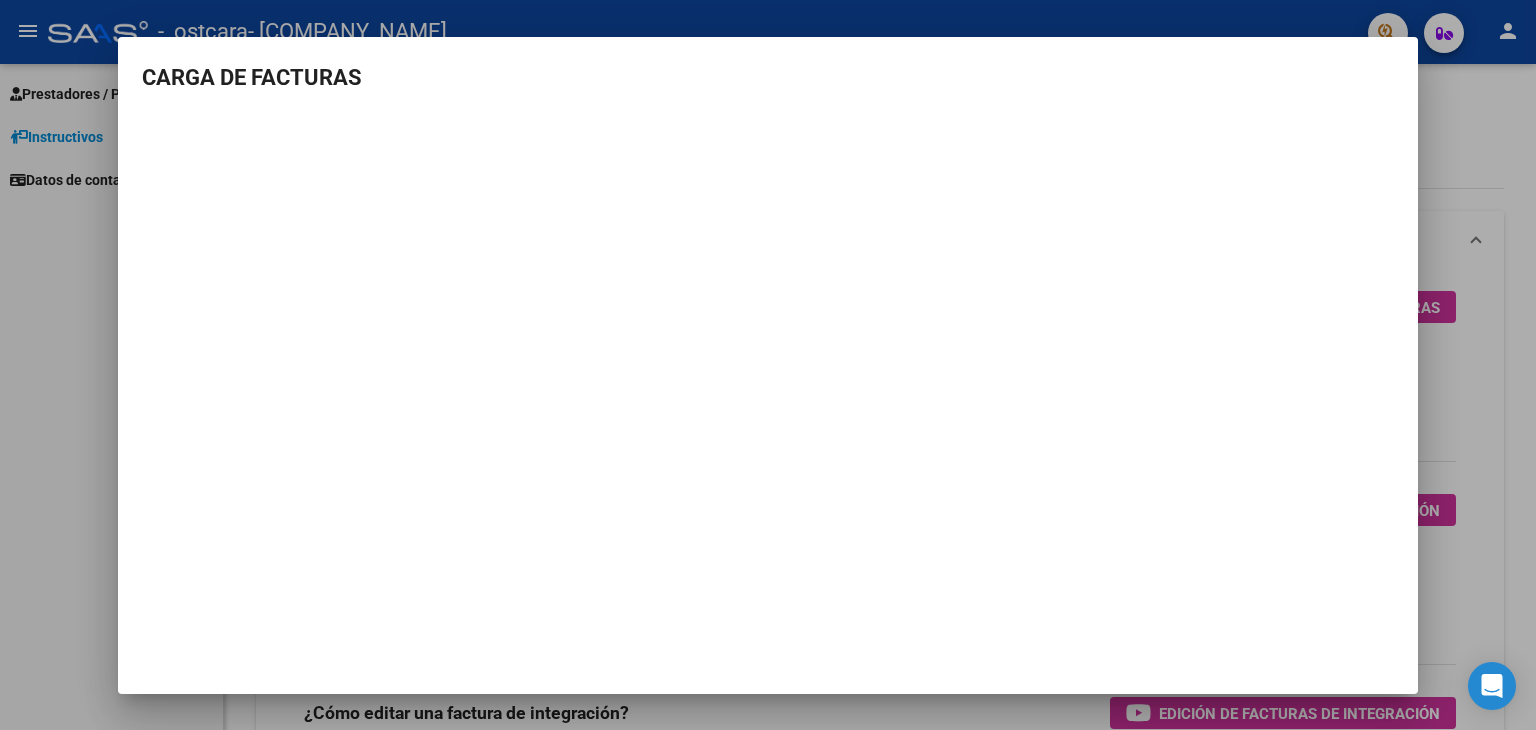 click on "CARGA DE FACTURAS" at bounding box center [768, 365] 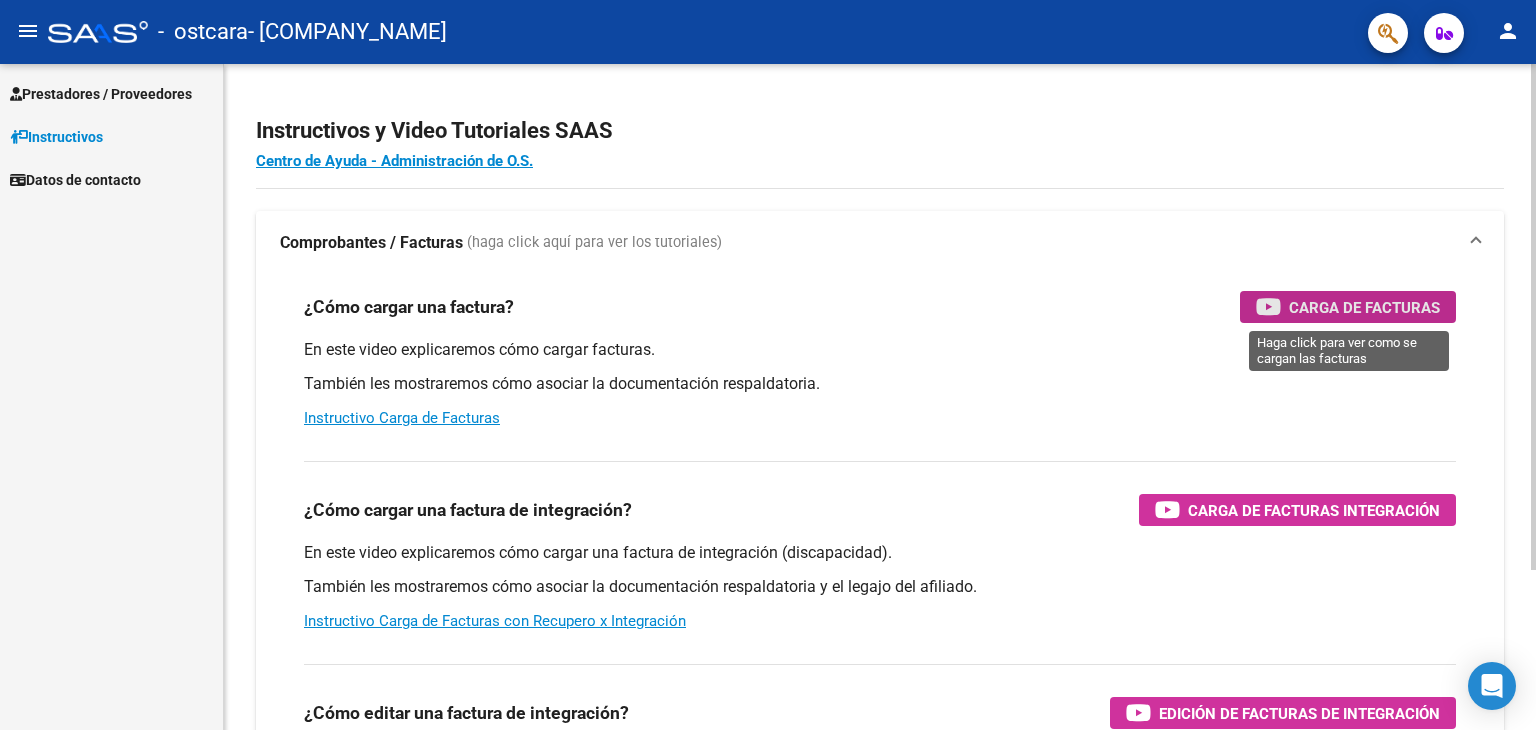 click on "Carga de Facturas" at bounding box center [1364, 307] 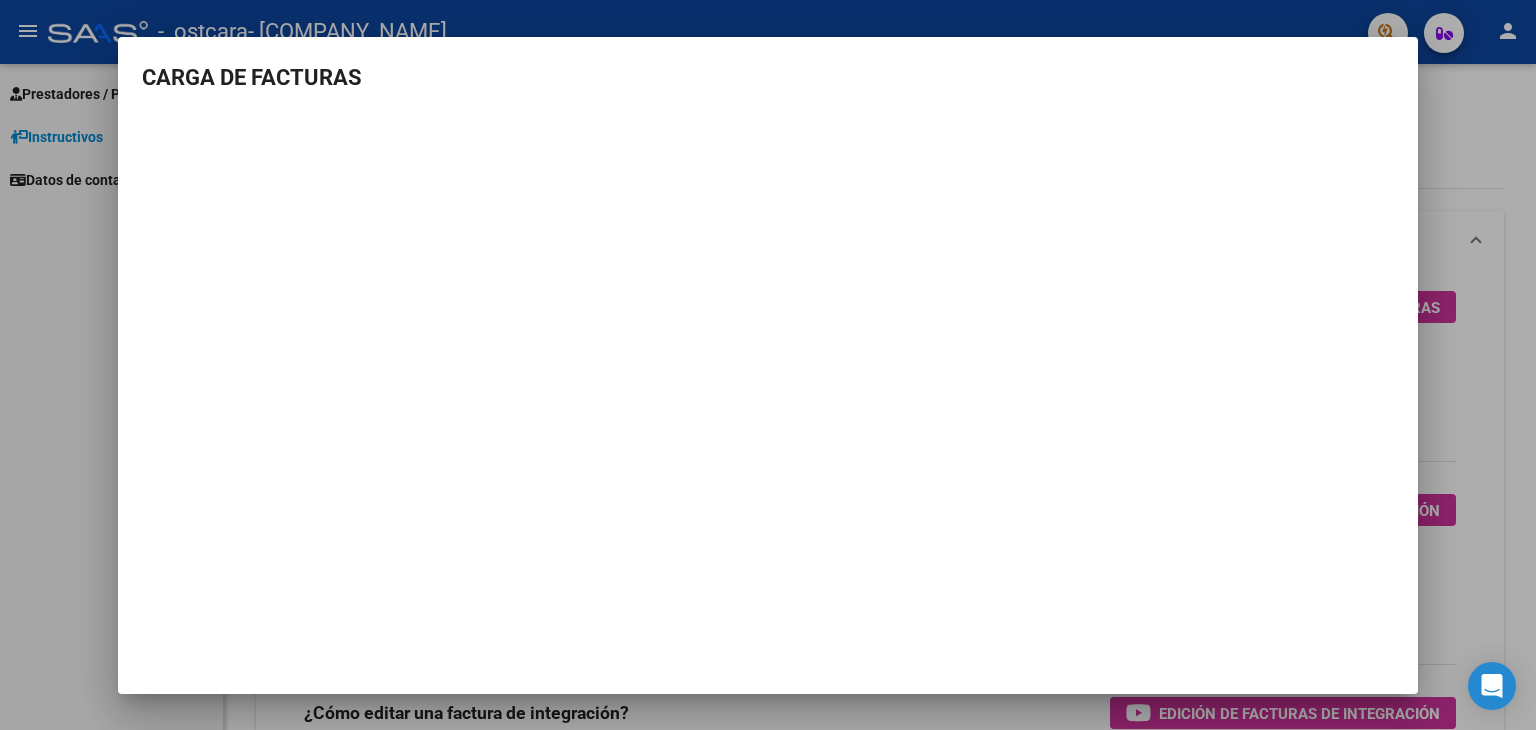 click at bounding box center [768, 365] 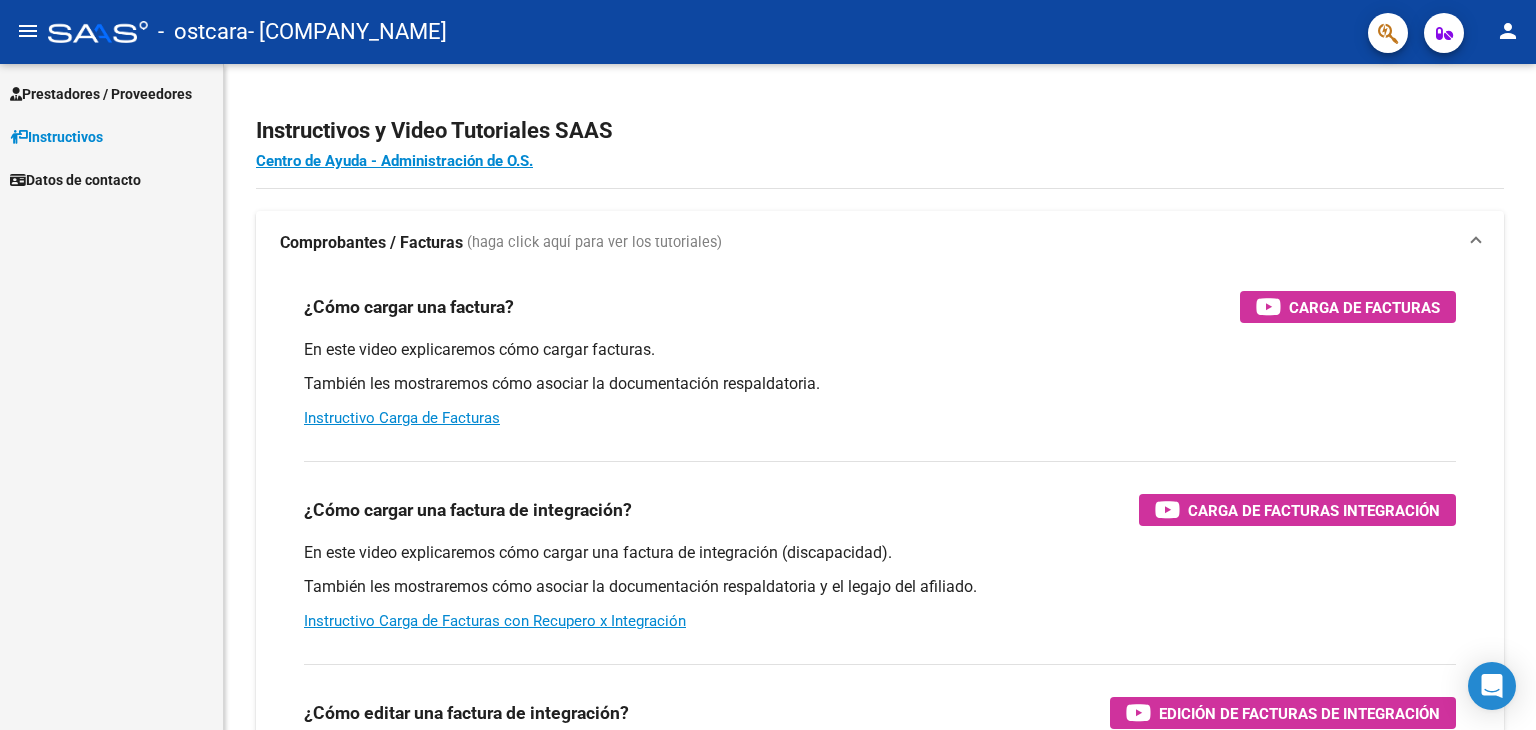 click on "Instructivos" at bounding box center [56, 137] 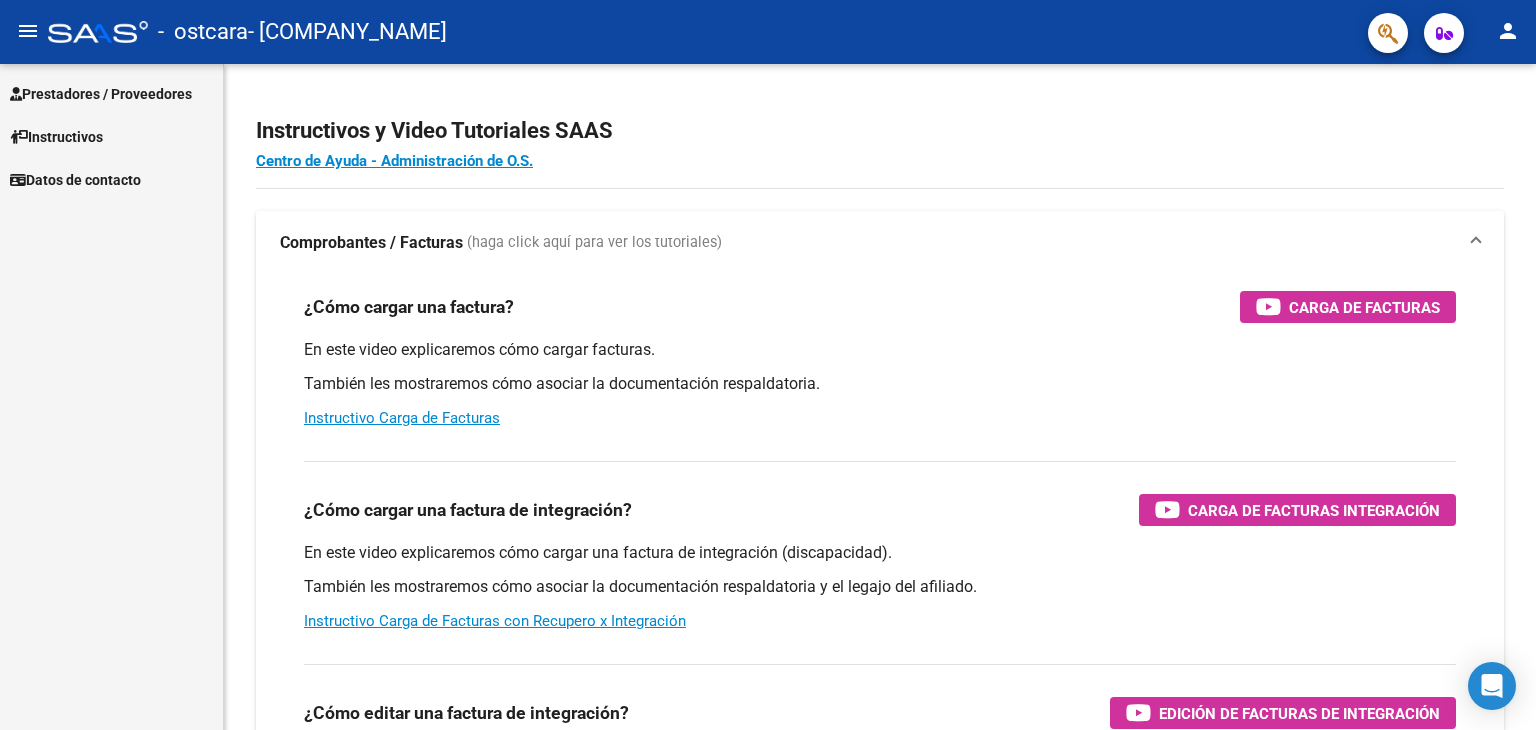 click on "Prestadores / Proveedores" at bounding box center (101, 94) 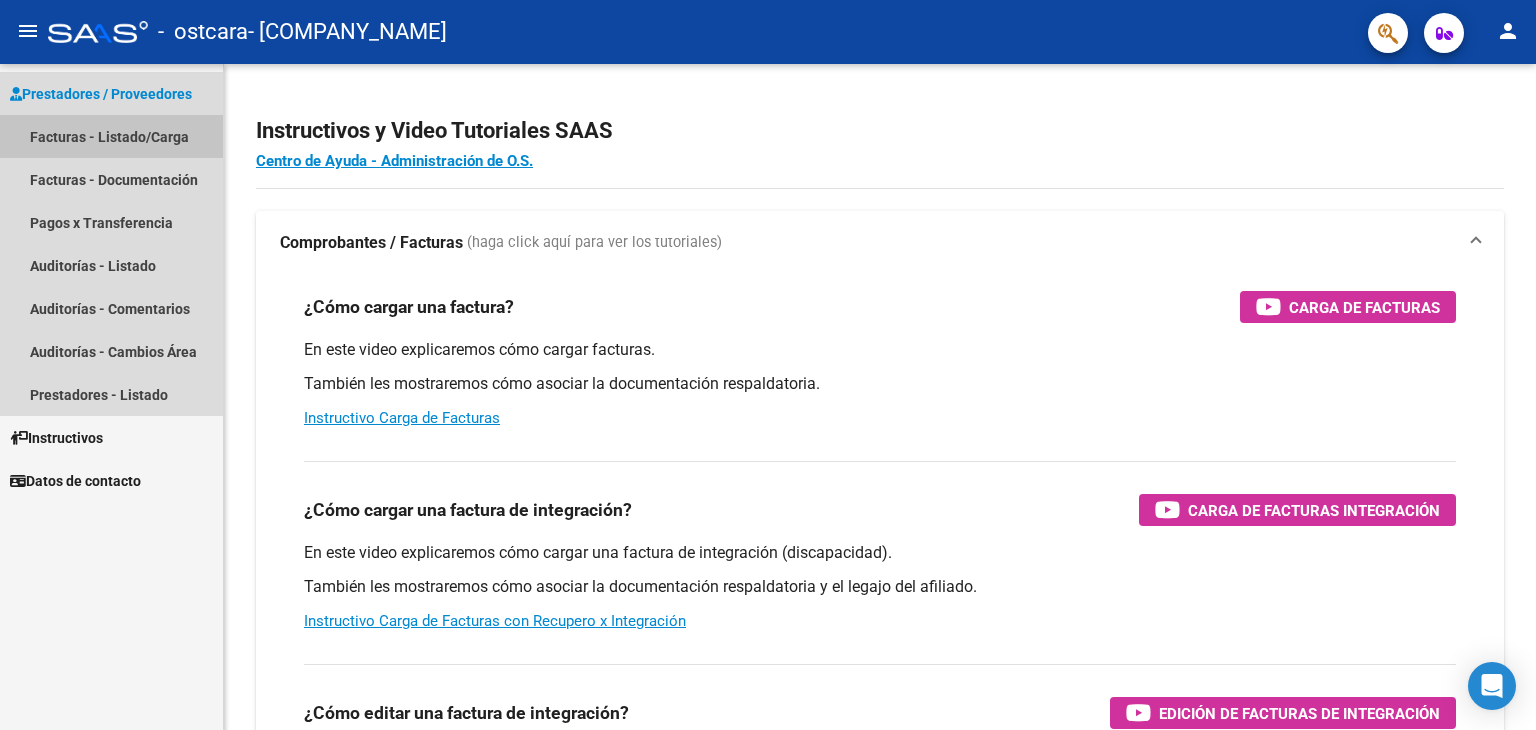 click on "Facturas - Listado/Carga" at bounding box center [111, 136] 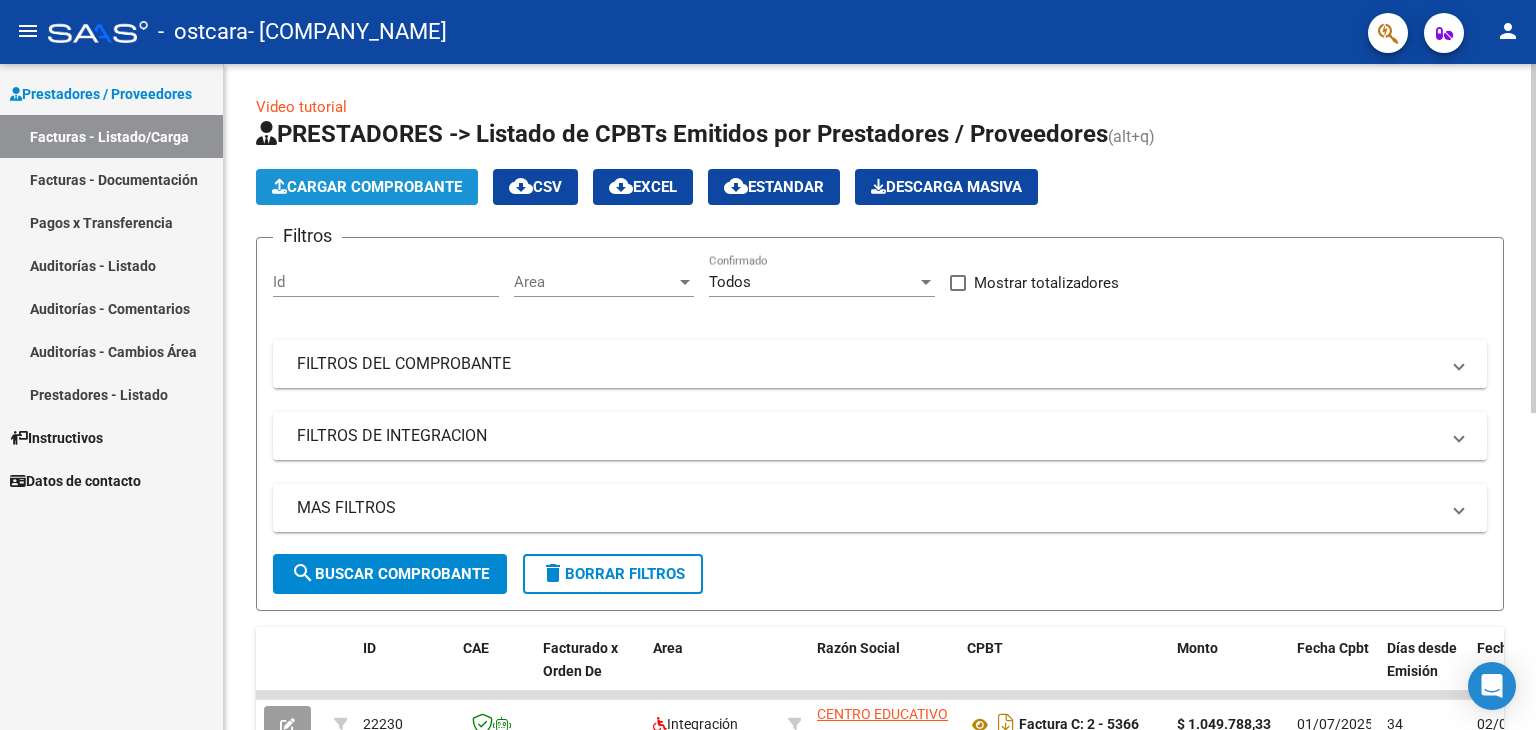 click on "Cargar Comprobante" 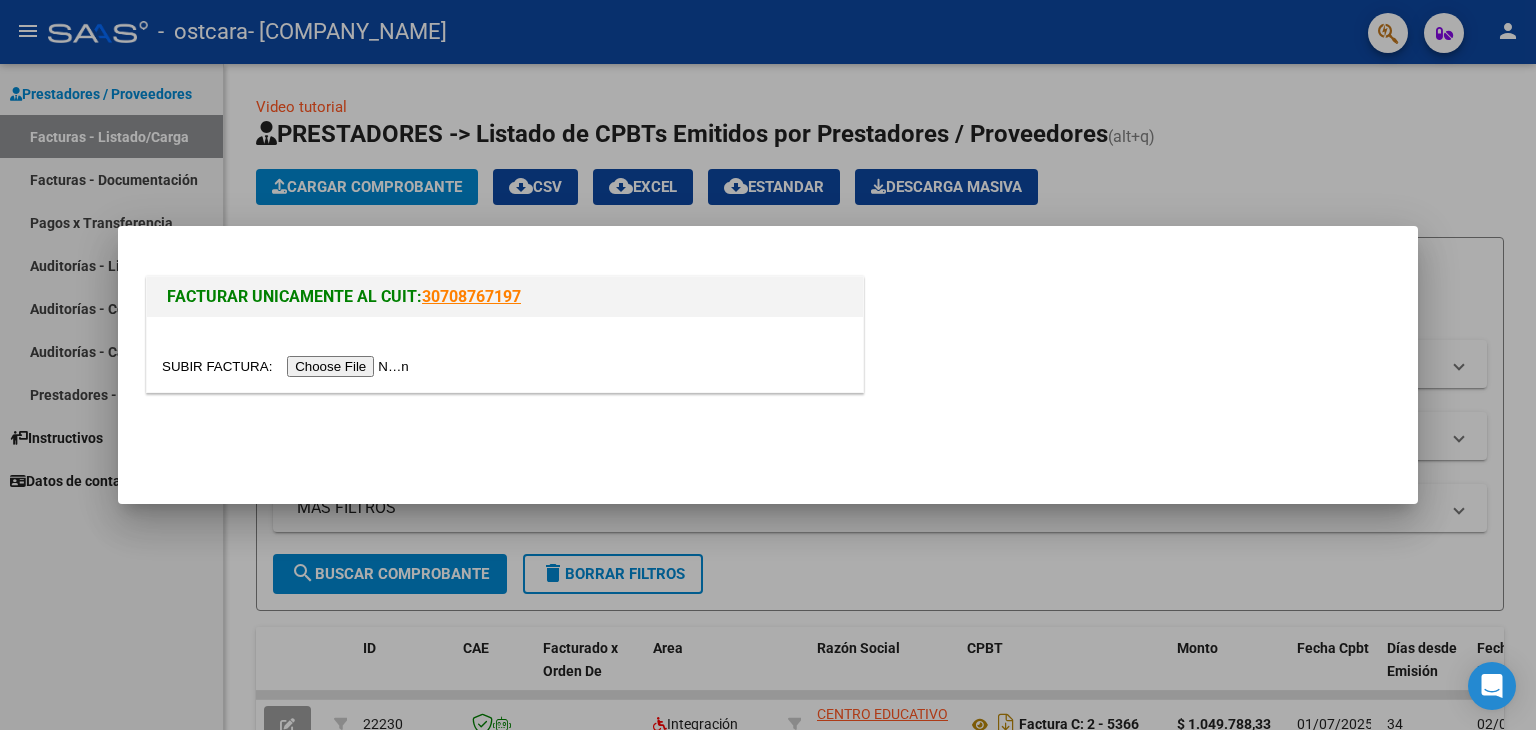click at bounding box center [288, 366] 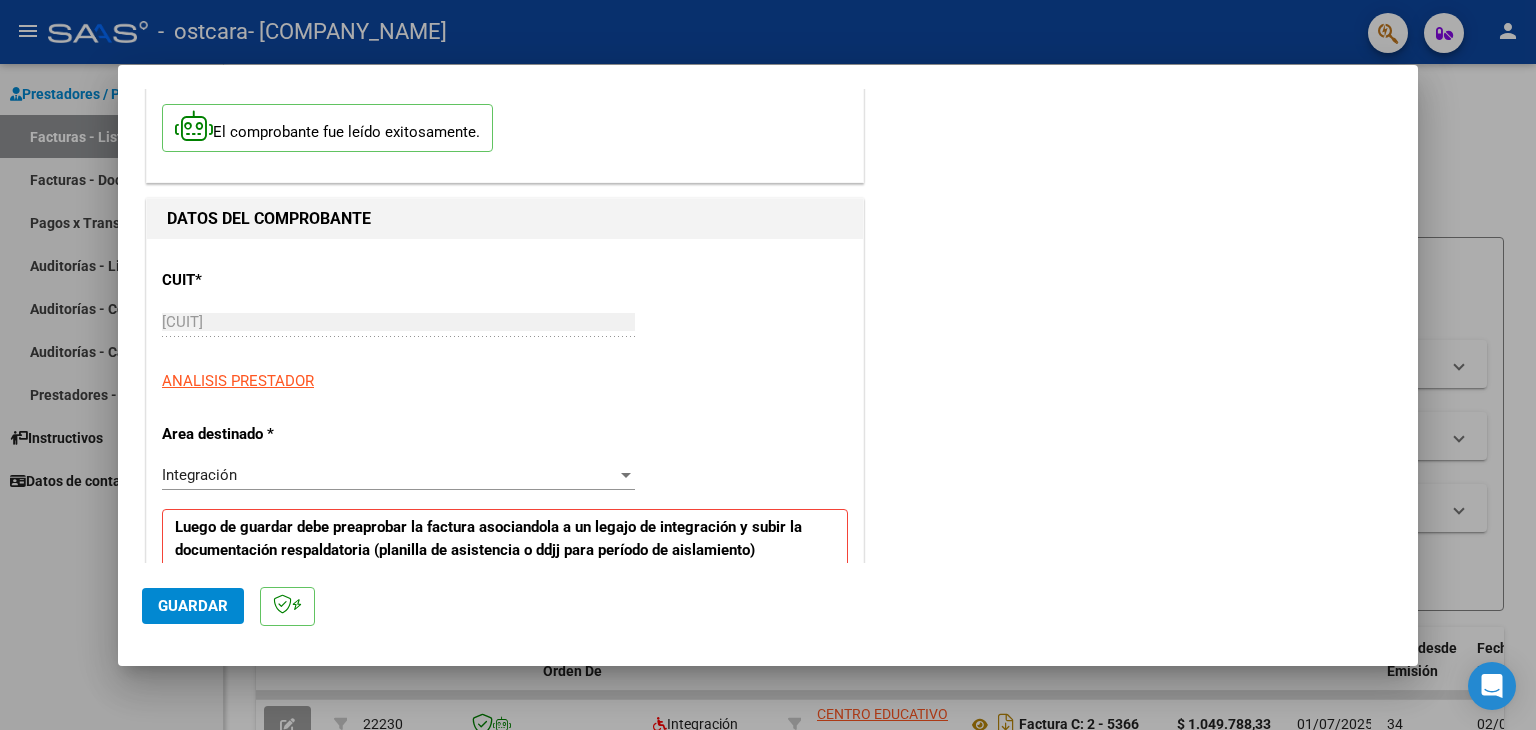 scroll, scrollTop: 200, scrollLeft: 0, axis: vertical 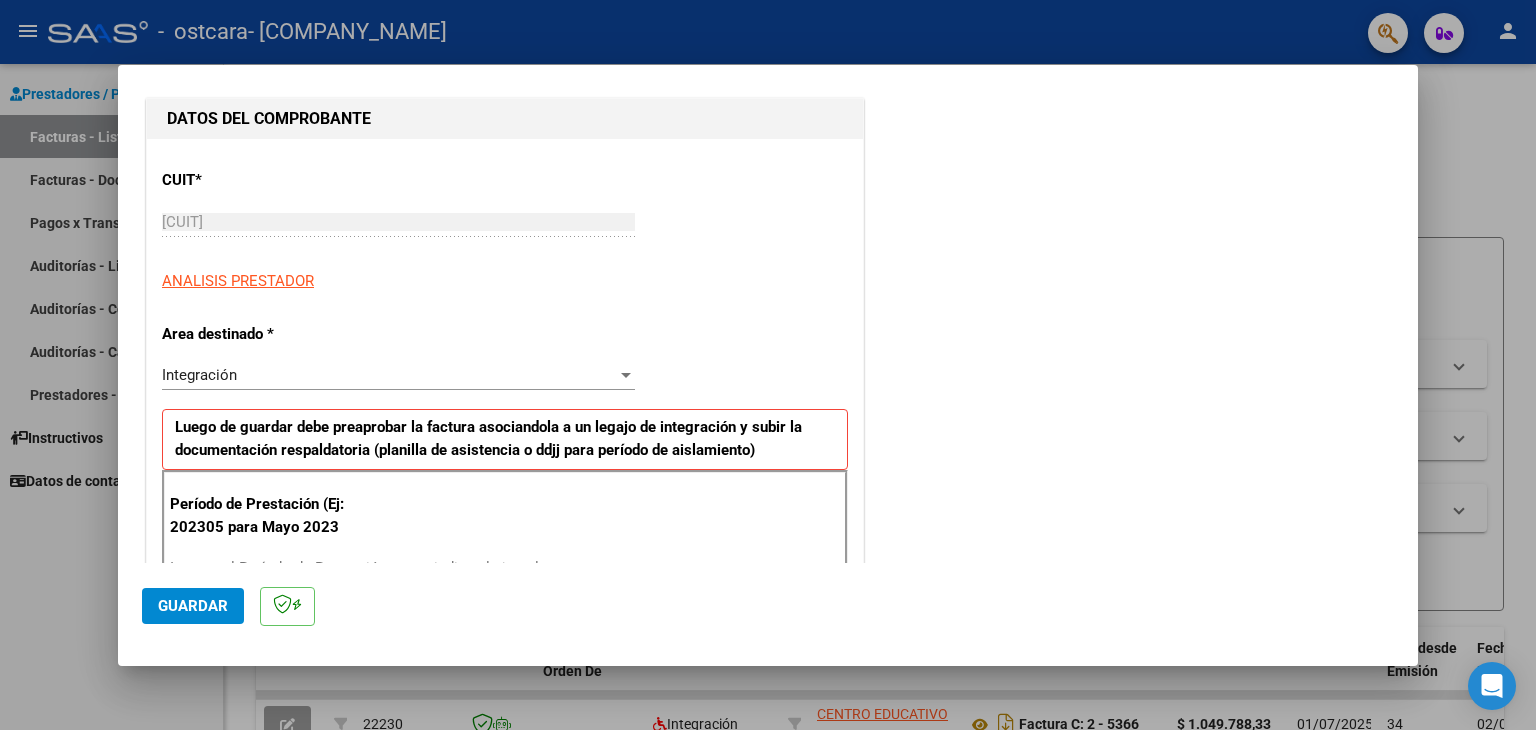 click at bounding box center (626, 375) 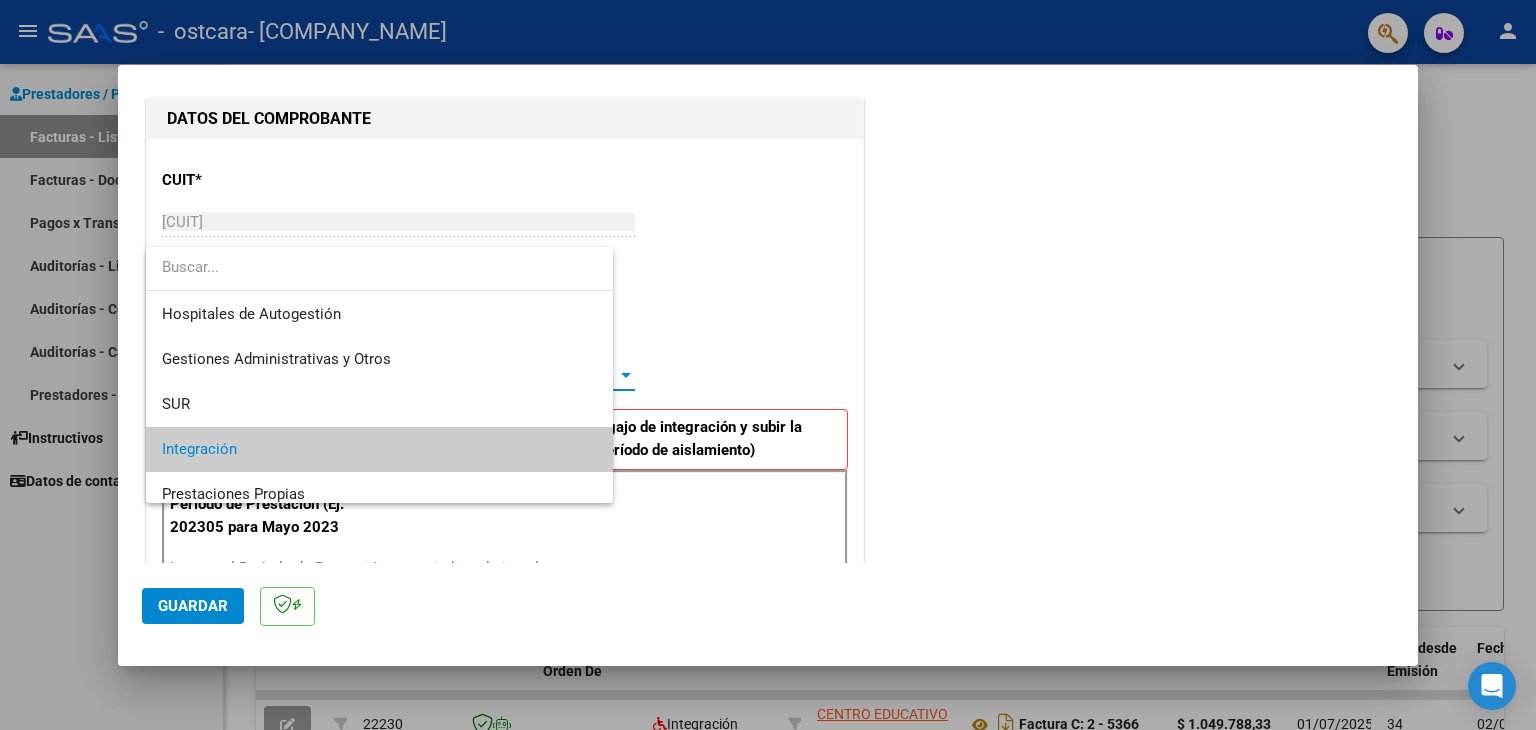 scroll, scrollTop: 74, scrollLeft: 0, axis: vertical 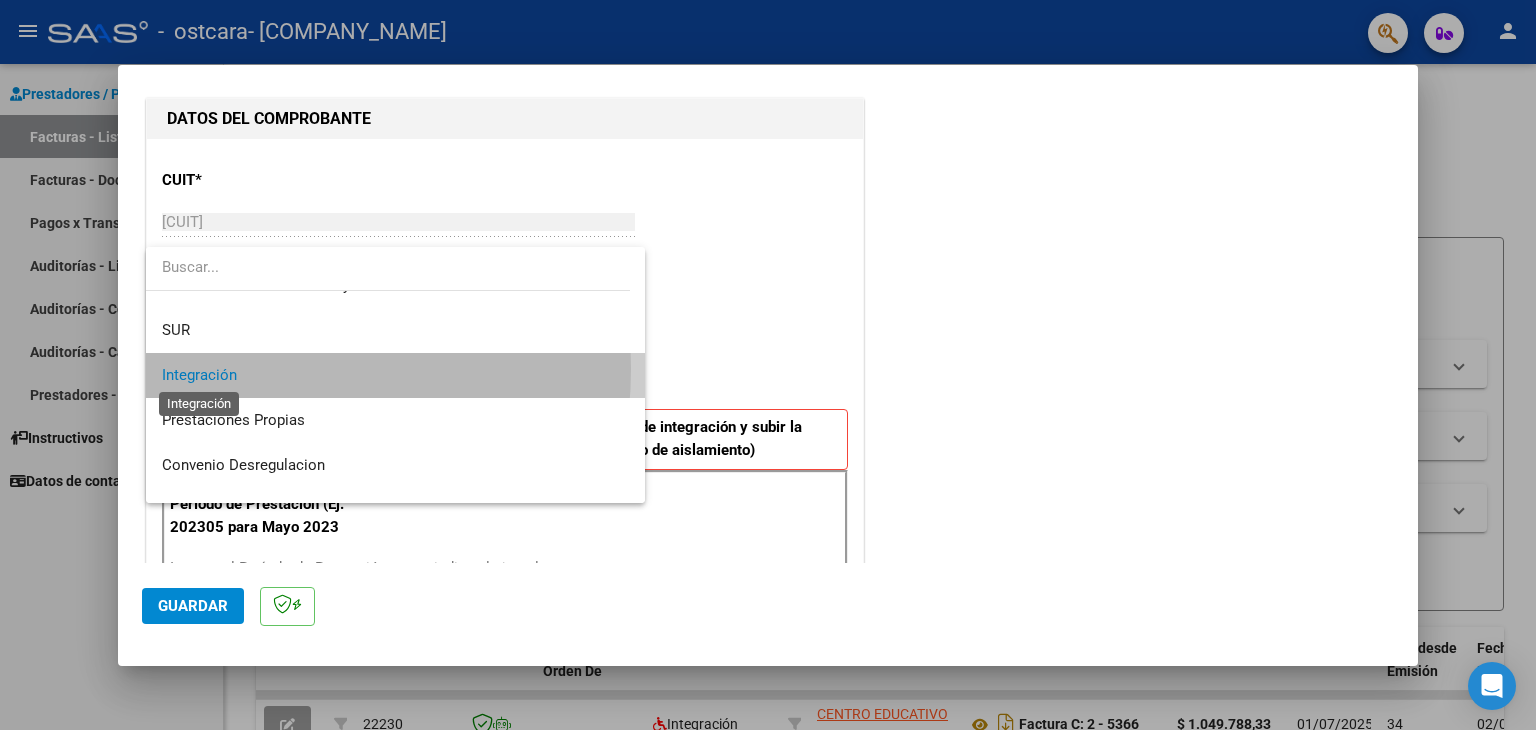 click on "Integración" at bounding box center [199, 375] 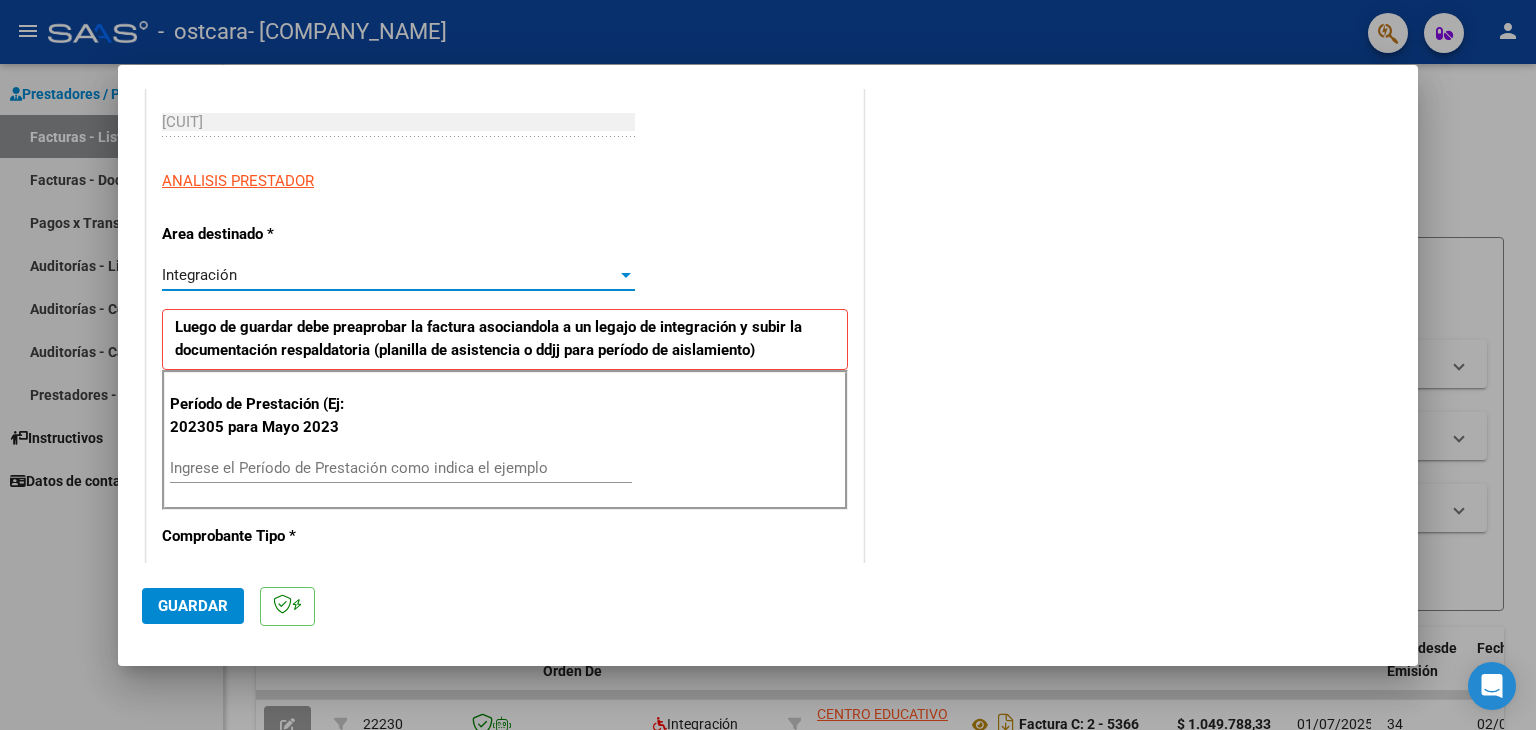 scroll, scrollTop: 400, scrollLeft: 0, axis: vertical 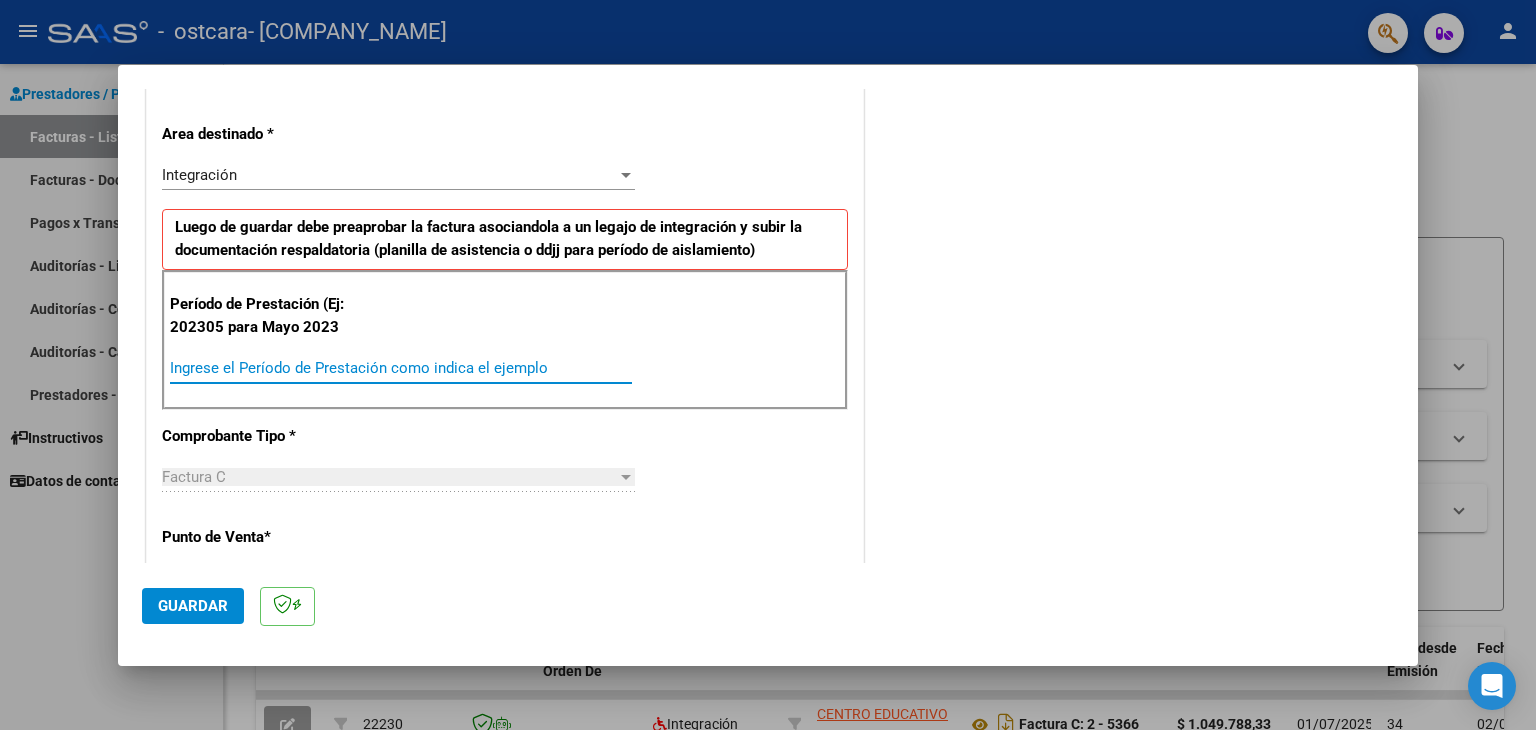 click on "Ingrese el Período de Prestación como indica el ejemplo" at bounding box center (401, 368) 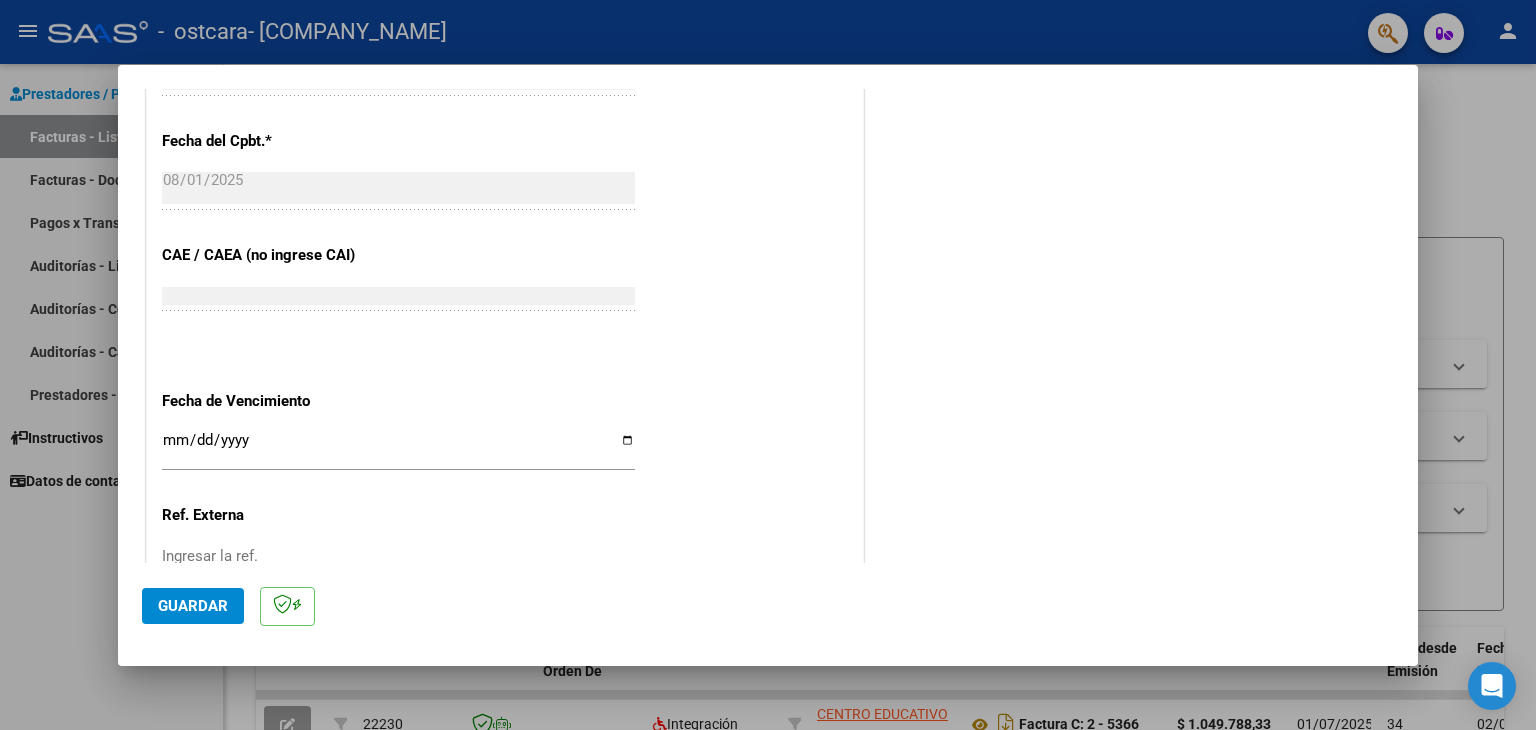 scroll, scrollTop: 1200, scrollLeft: 0, axis: vertical 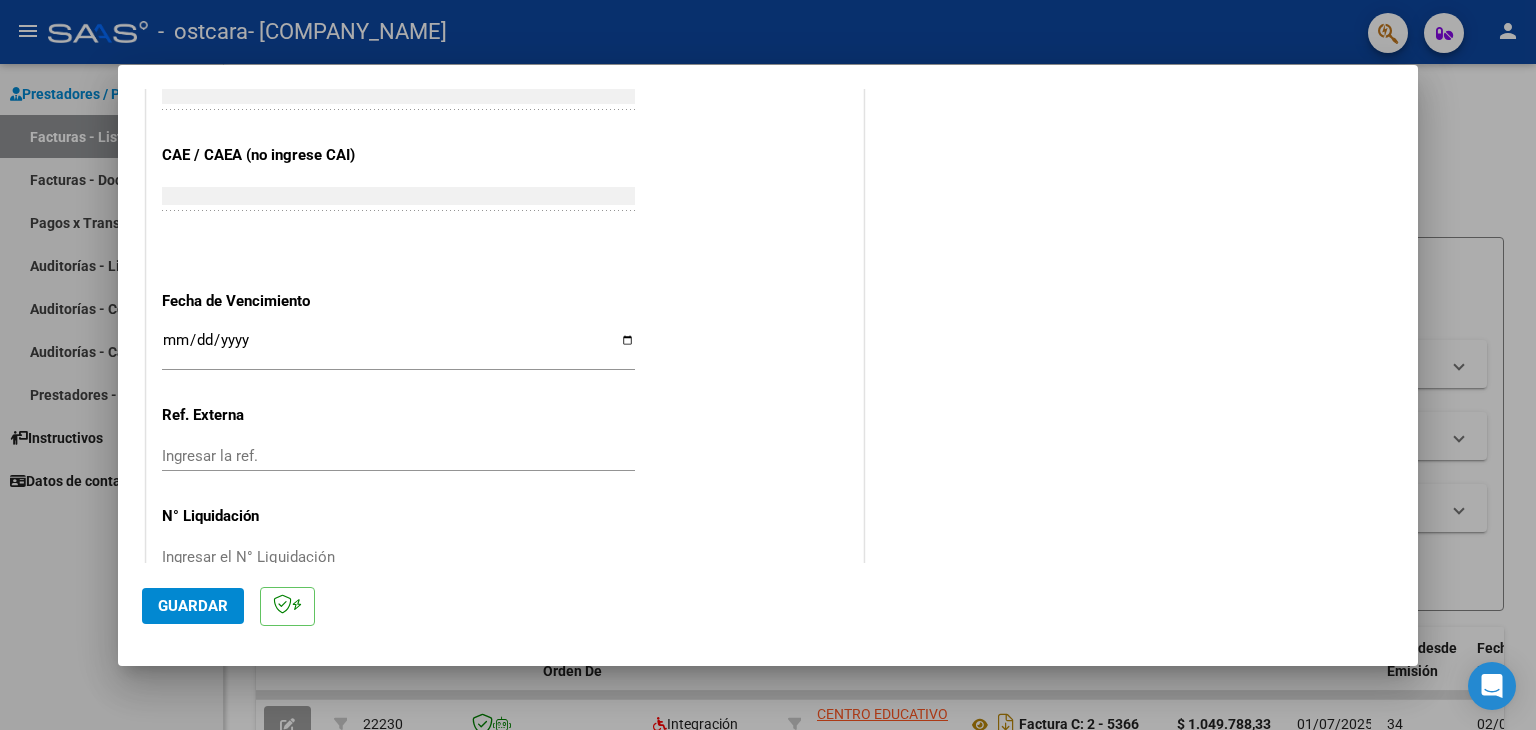 type on "202507" 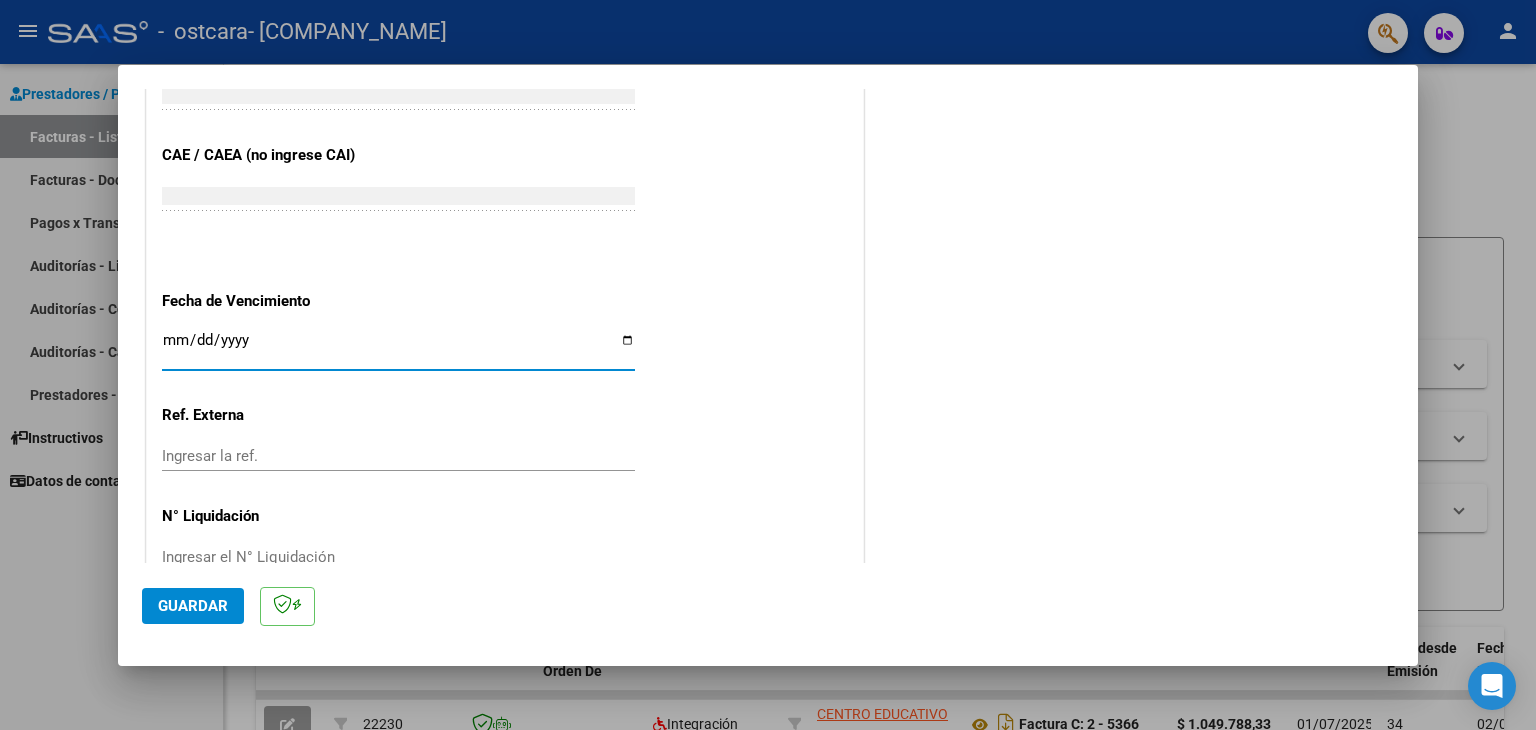 click on "Ingresar la fecha" at bounding box center (398, 348) 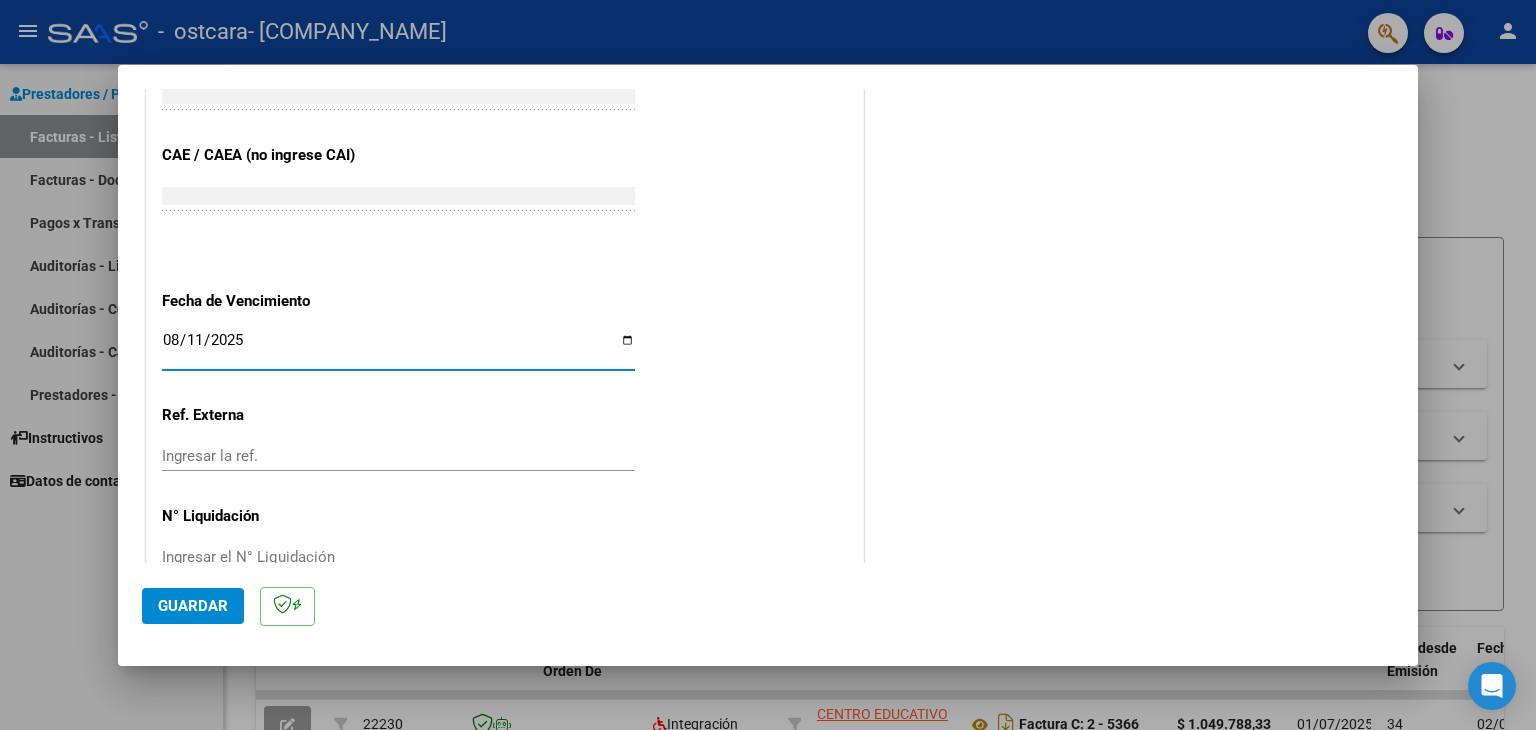 type on "2025-08-11" 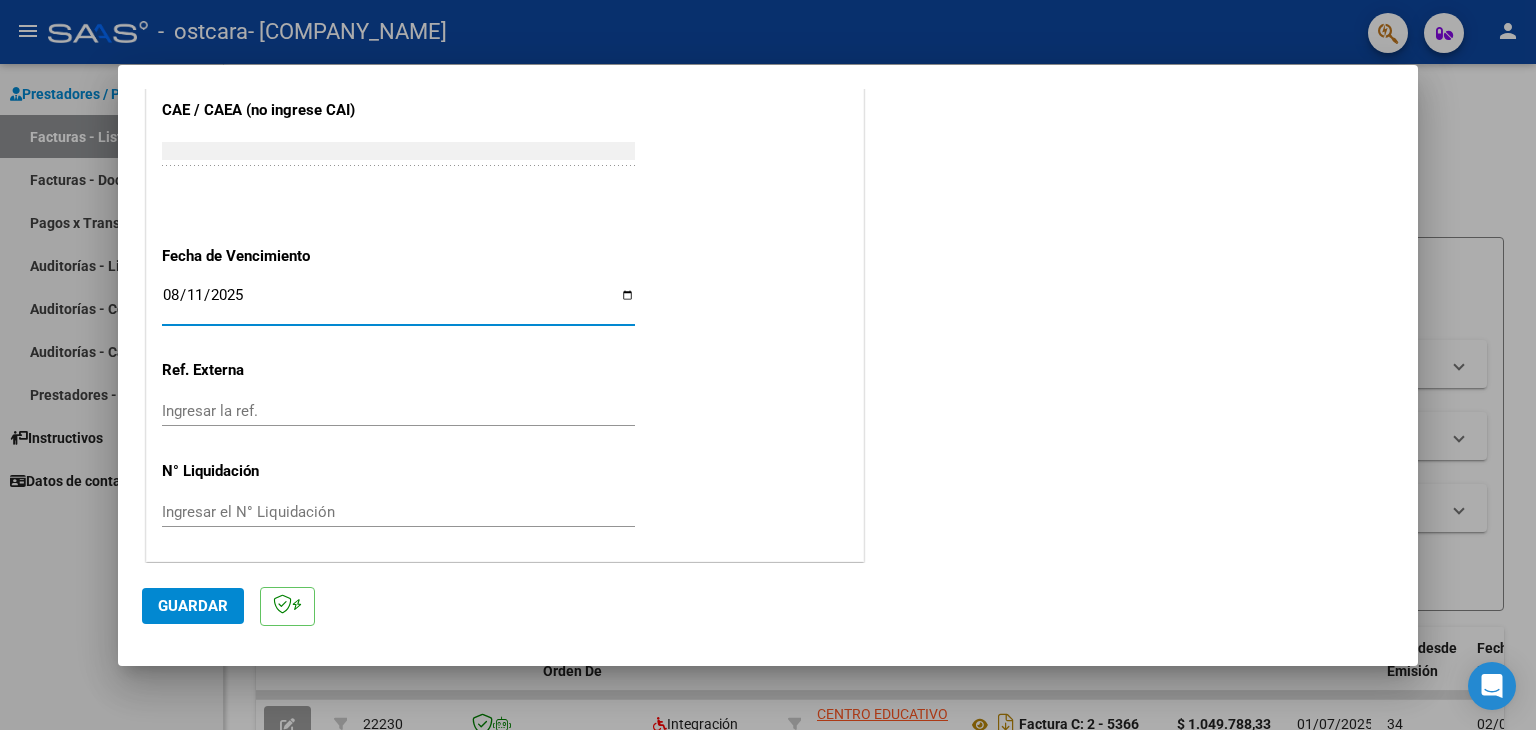 click on "Guardar" 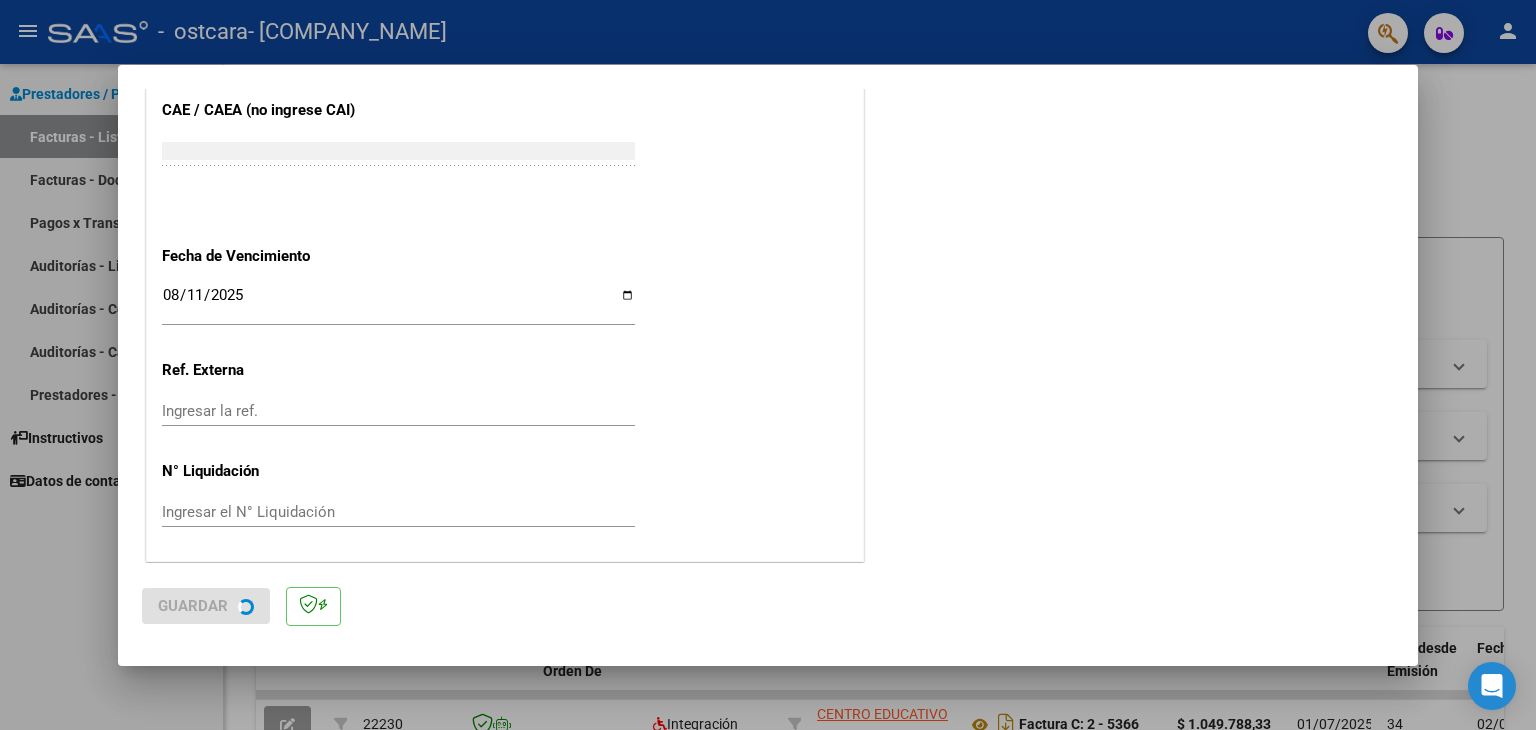 scroll, scrollTop: 0, scrollLeft: 0, axis: both 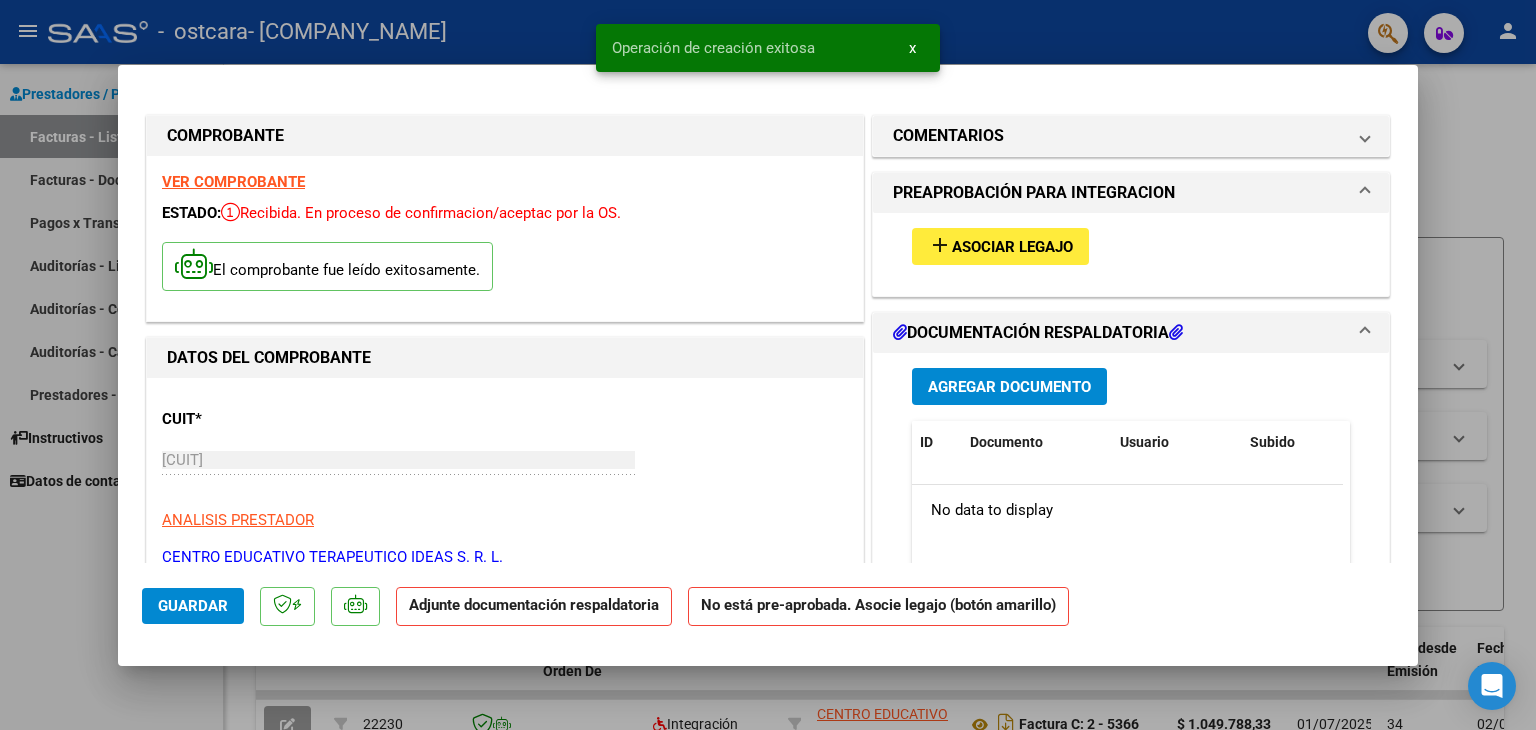 click on "Asociar Legajo" at bounding box center [1012, 247] 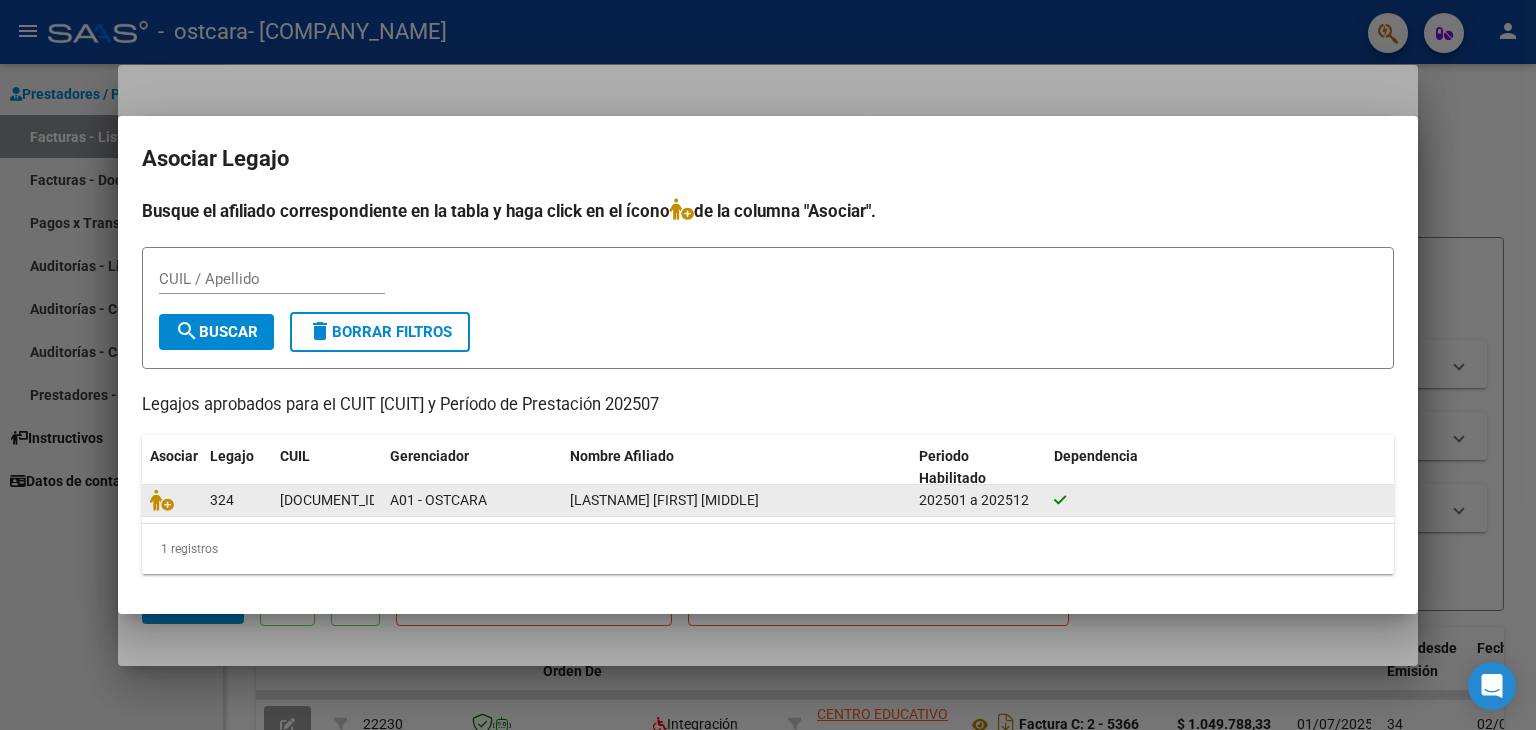 click on "[LASTNAME] [FIRST] [MIDDLE]" 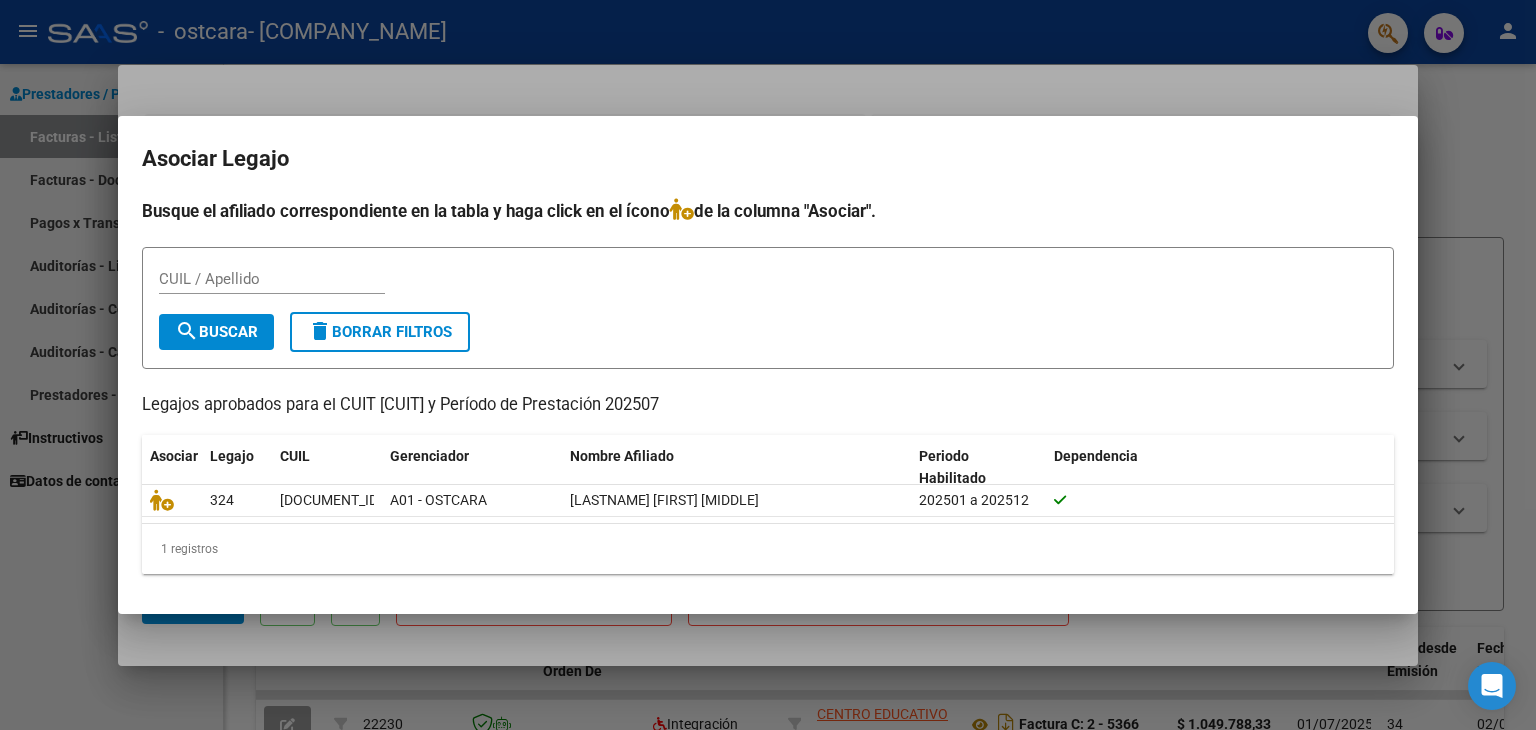 click on "CUIL / Apellido" at bounding box center (272, 279) 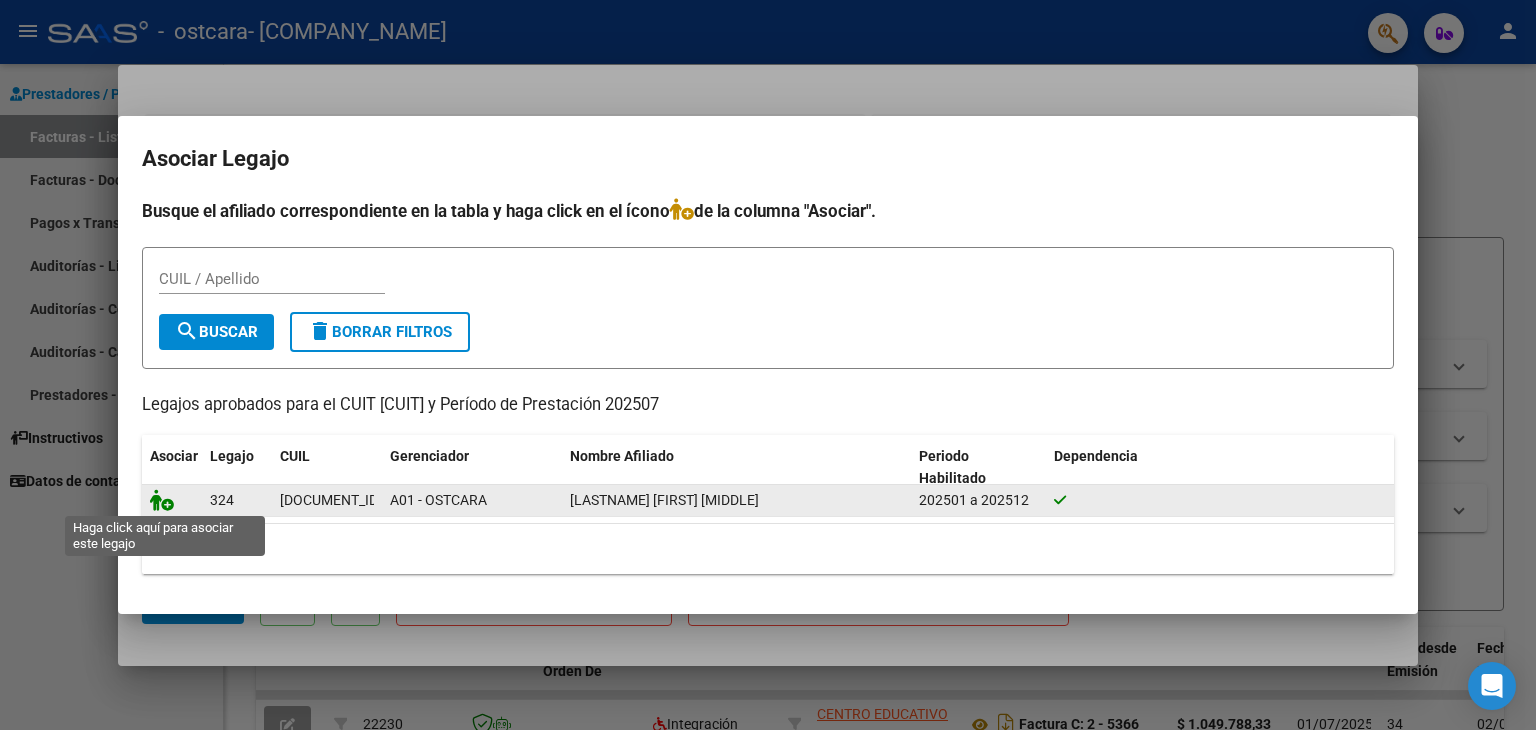 click 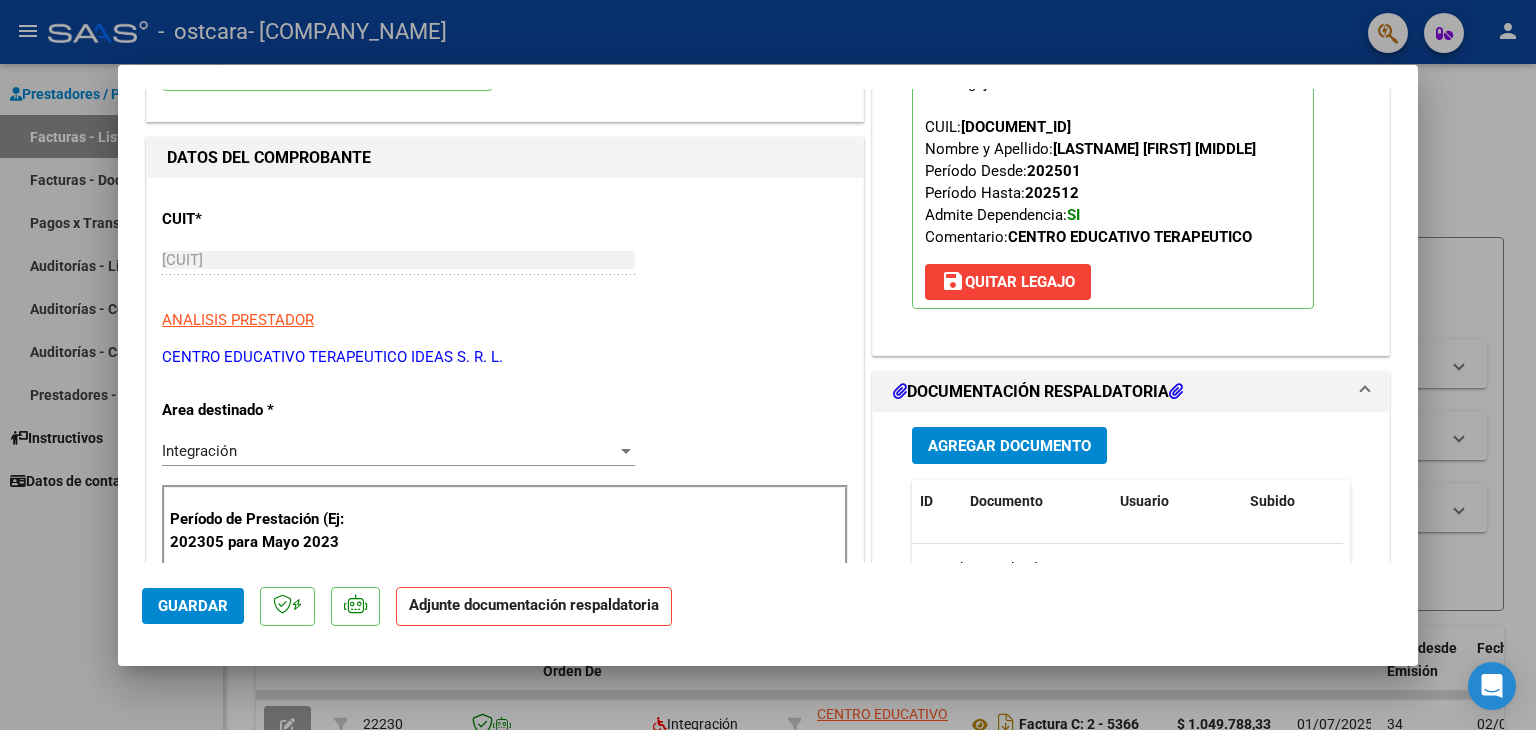 scroll, scrollTop: 300, scrollLeft: 0, axis: vertical 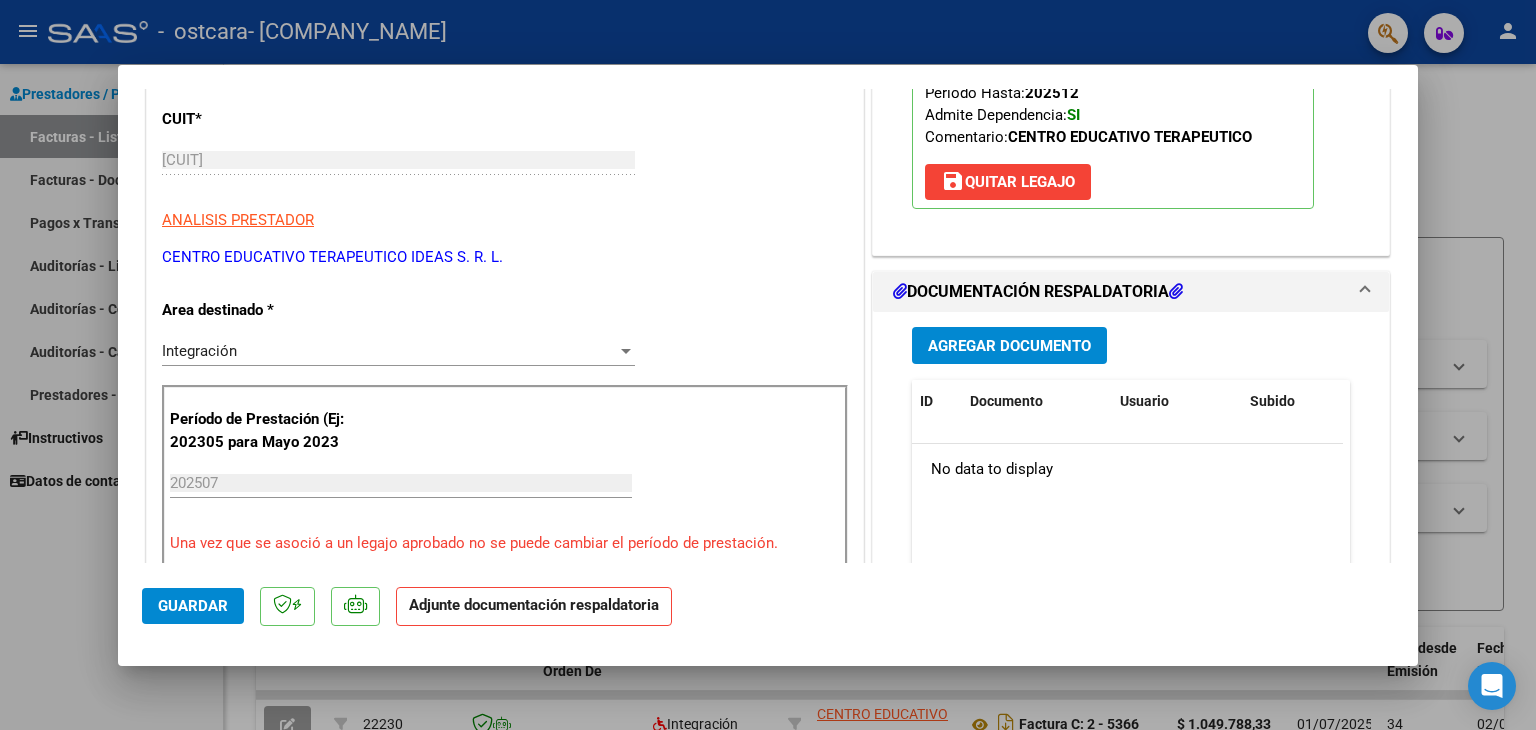 click on "Agregar Documento" at bounding box center [1009, 345] 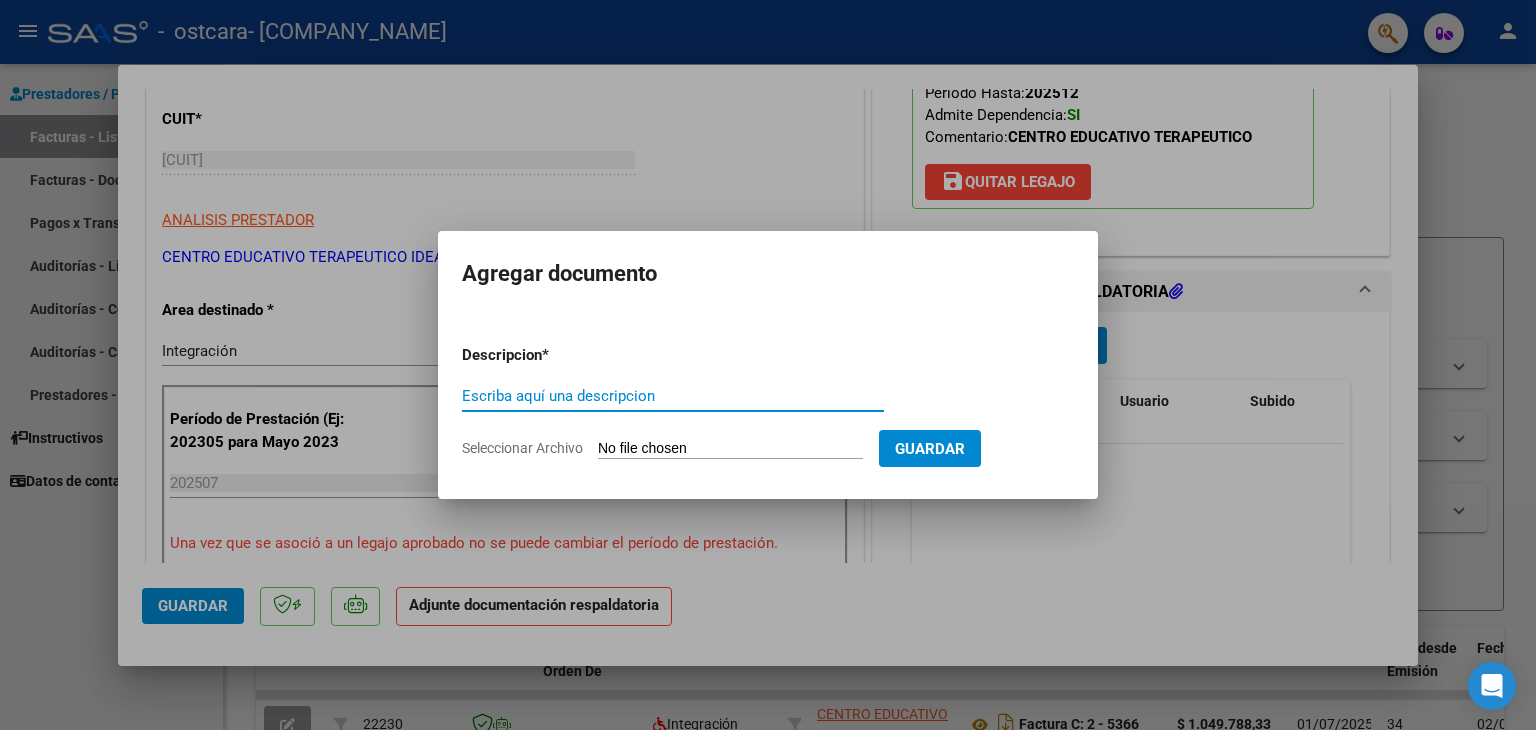click on "Escriba aquí una descripcion" at bounding box center [673, 396] 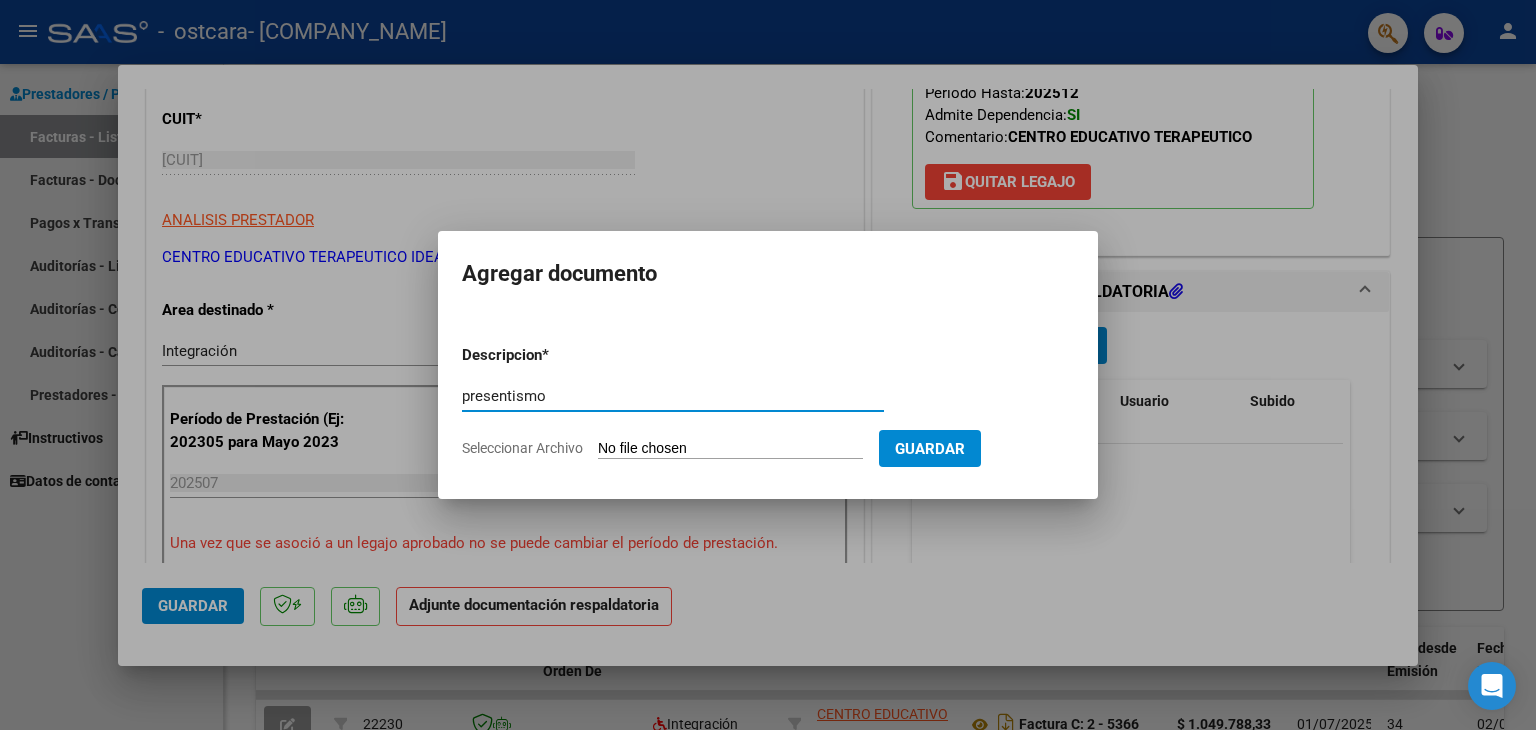 type on "presentismo" 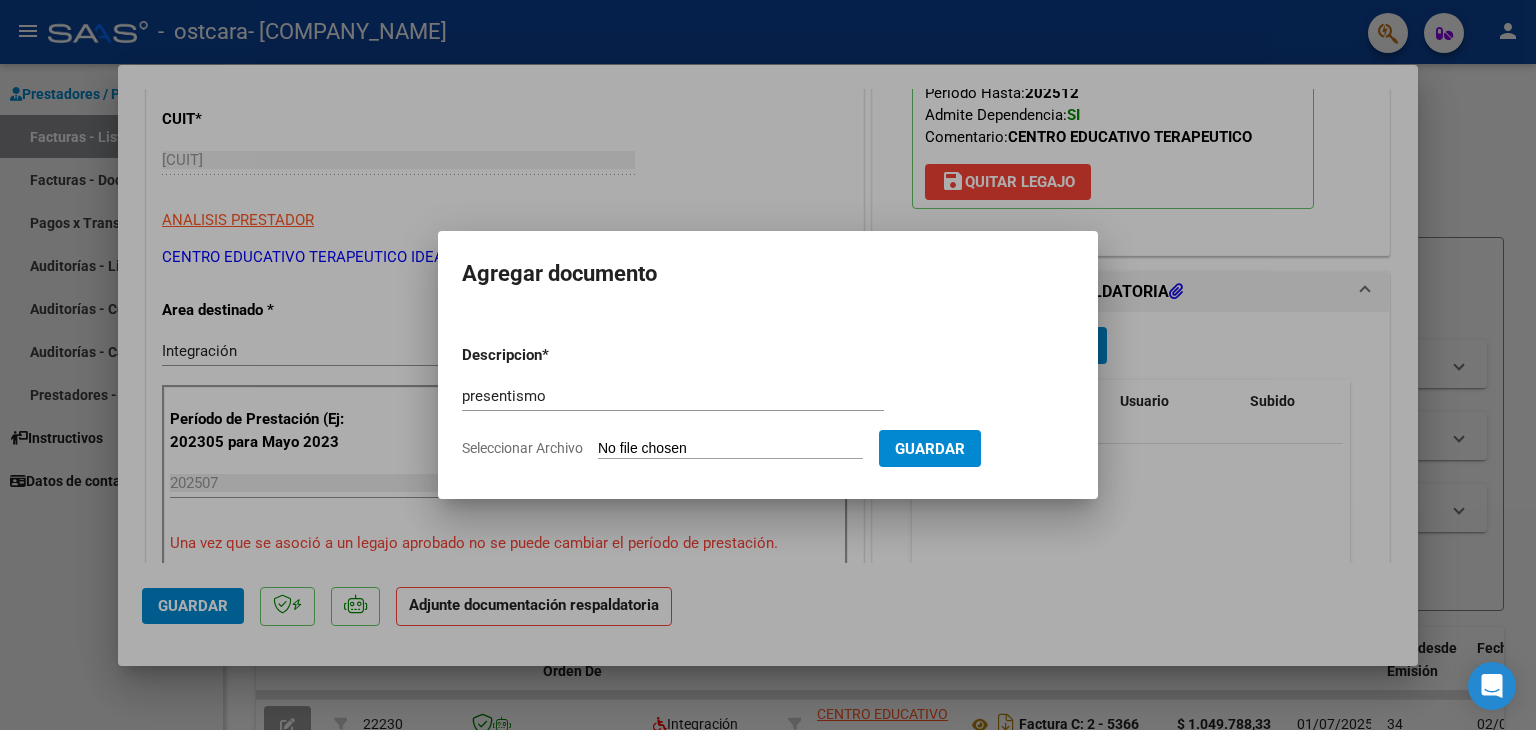 type on "C:\fakepath\[NAME] [LASTNAME] [STATUS].pdf" 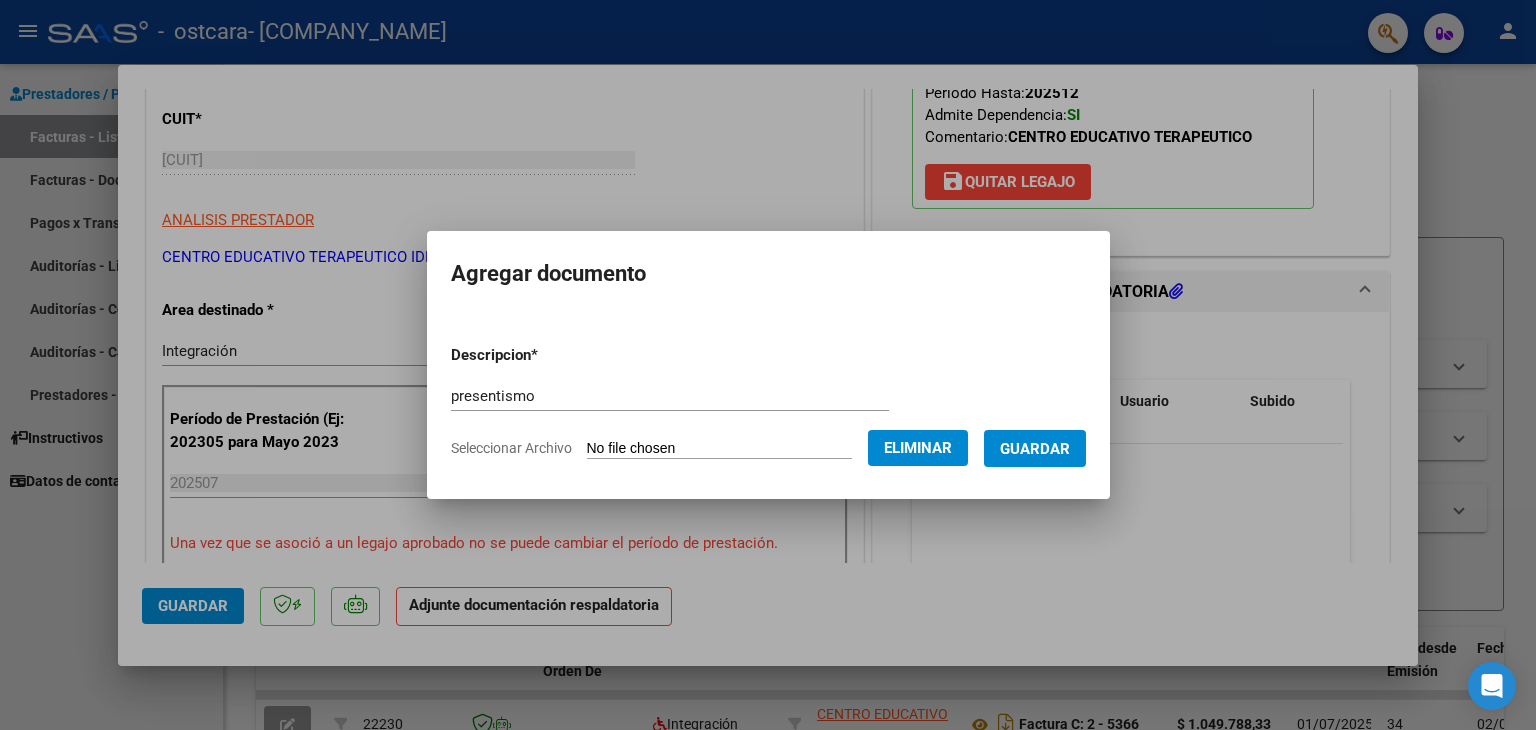 click on "Guardar" at bounding box center [1035, 449] 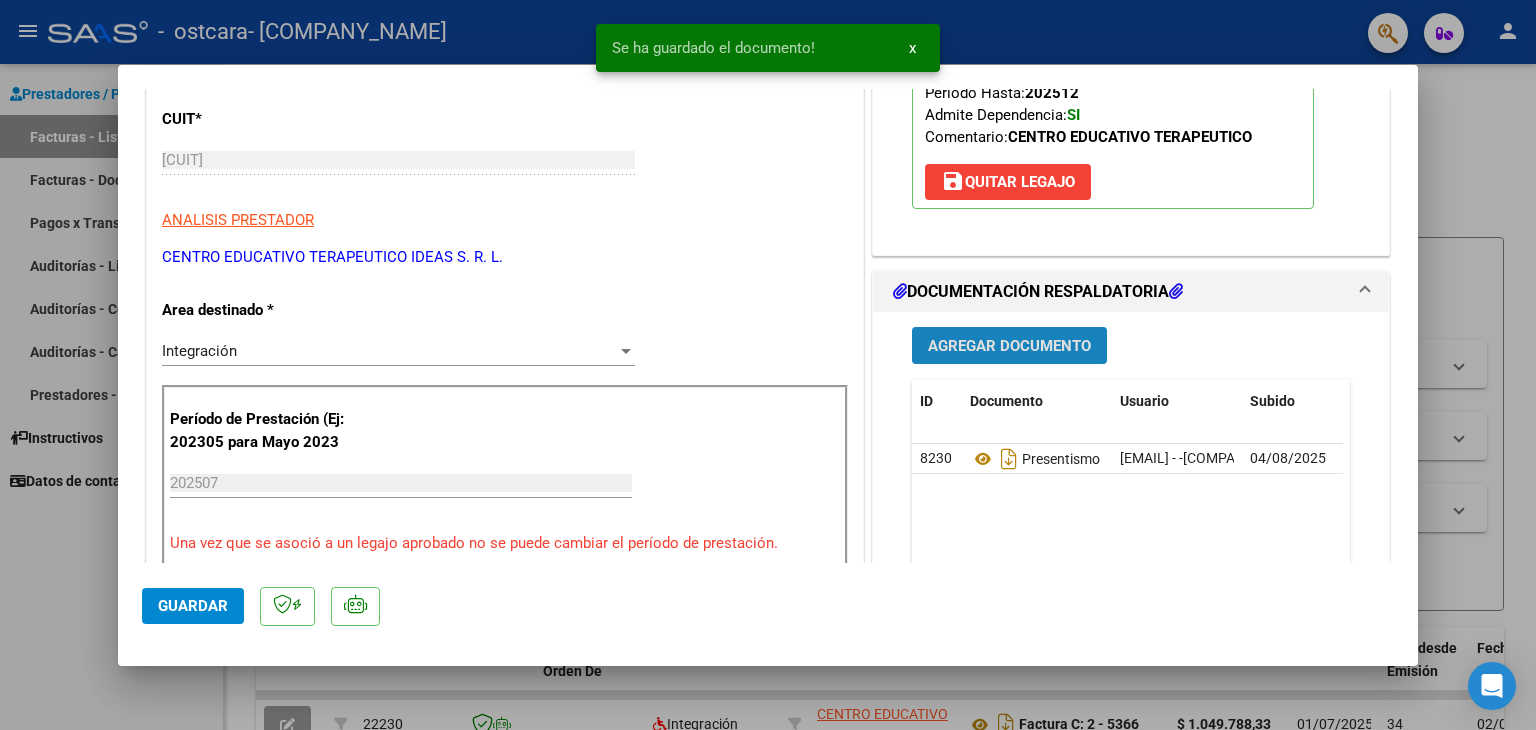 click on "Agregar Documento" at bounding box center [1009, 346] 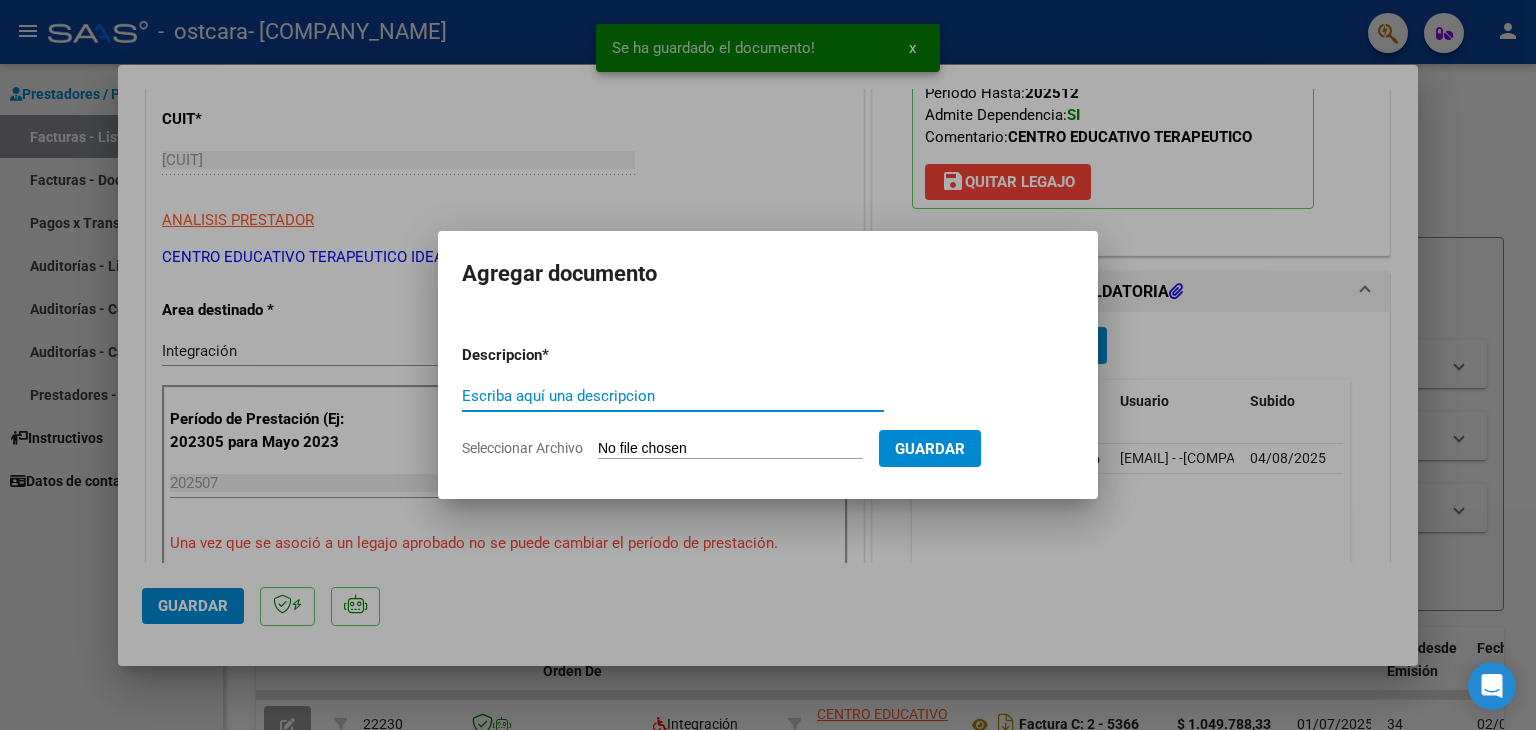 click on "Escriba aquí una descripcion" at bounding box center [673, 396] 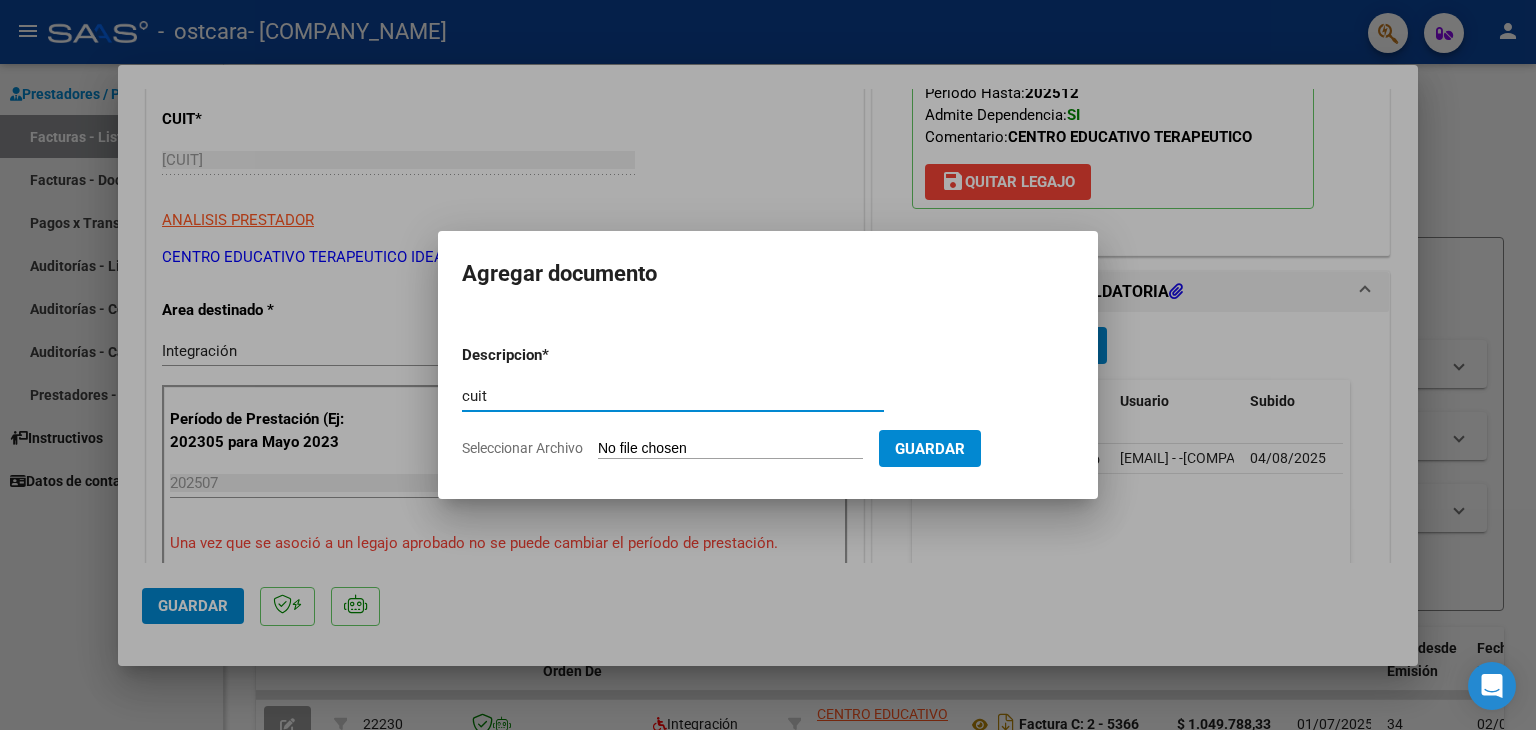 type on "cuit" 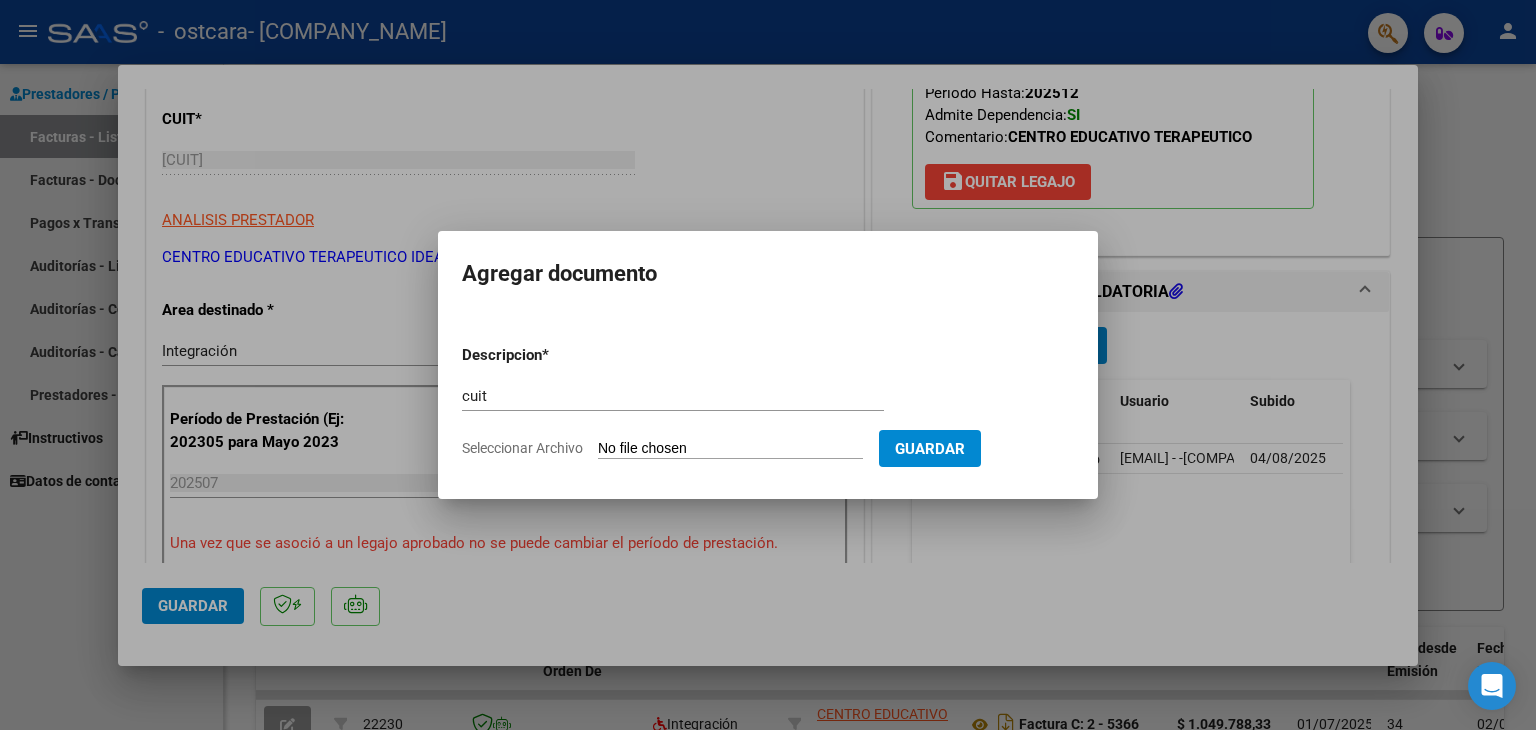 click on "Seleccionar Archivo" at bounding box center [730, 449] 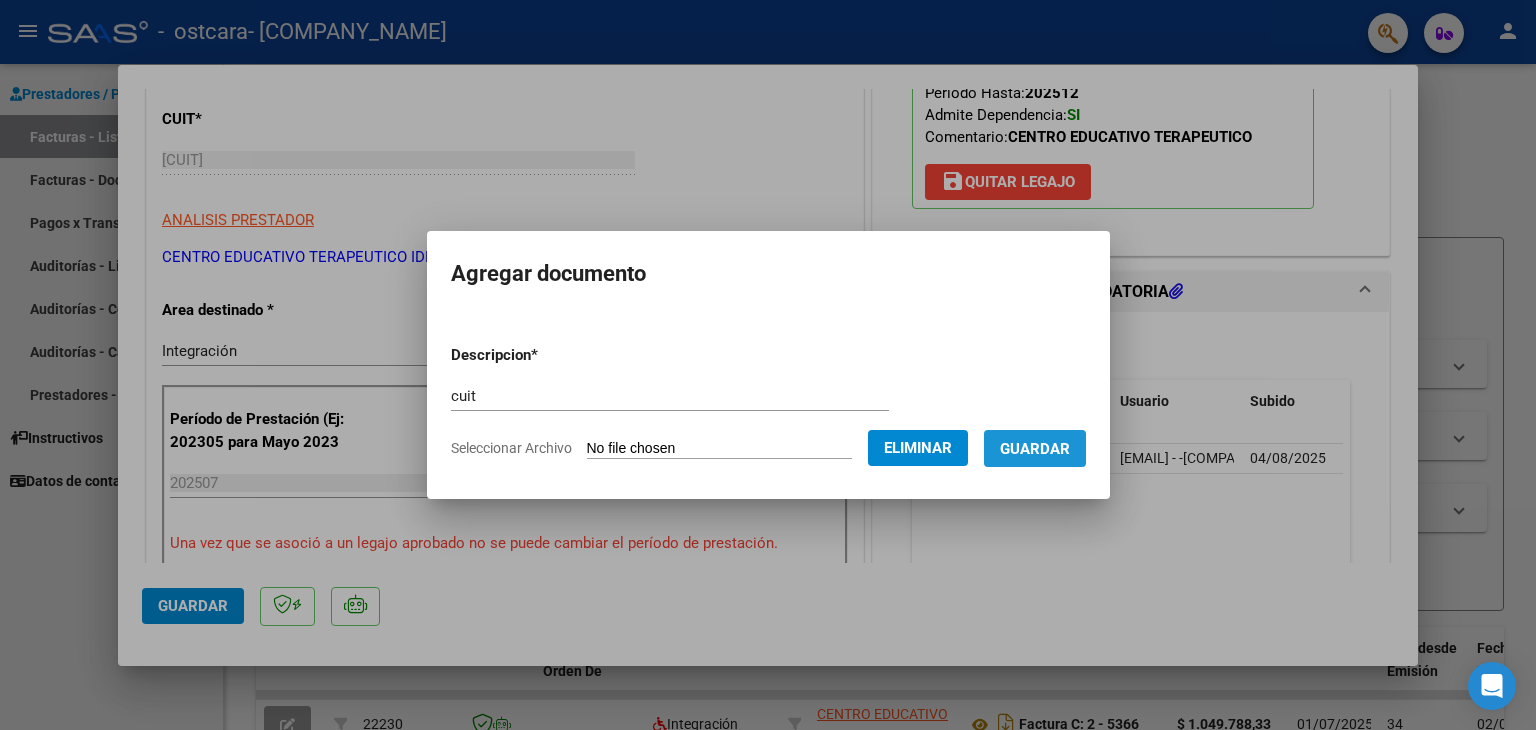 click on "Guardar" at bounding box center (1035, 448) 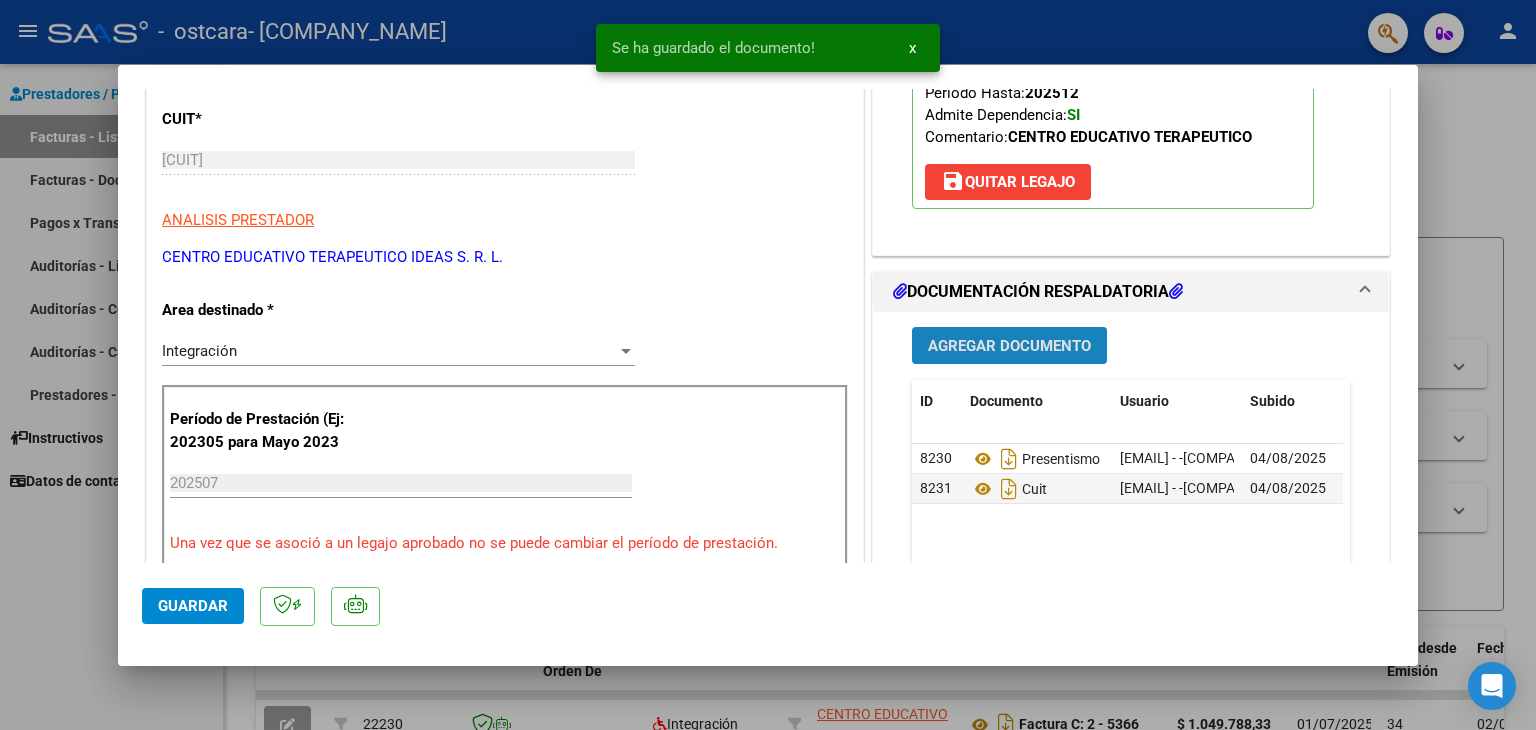 click on "Agregar Documento" at bounding box center (1009, 346) 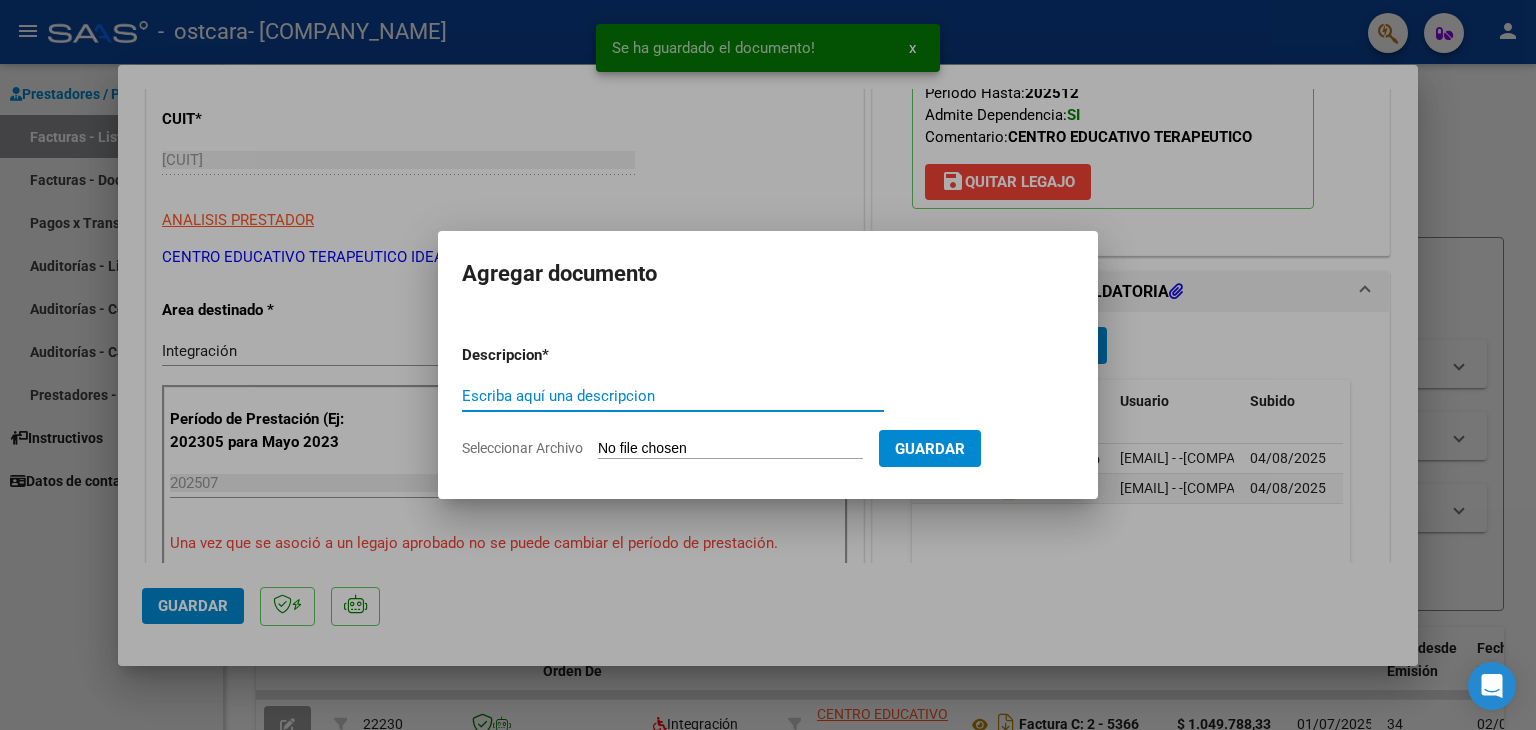 click on "Escriba aquí una descripcion" at bounding box center [673, 396] 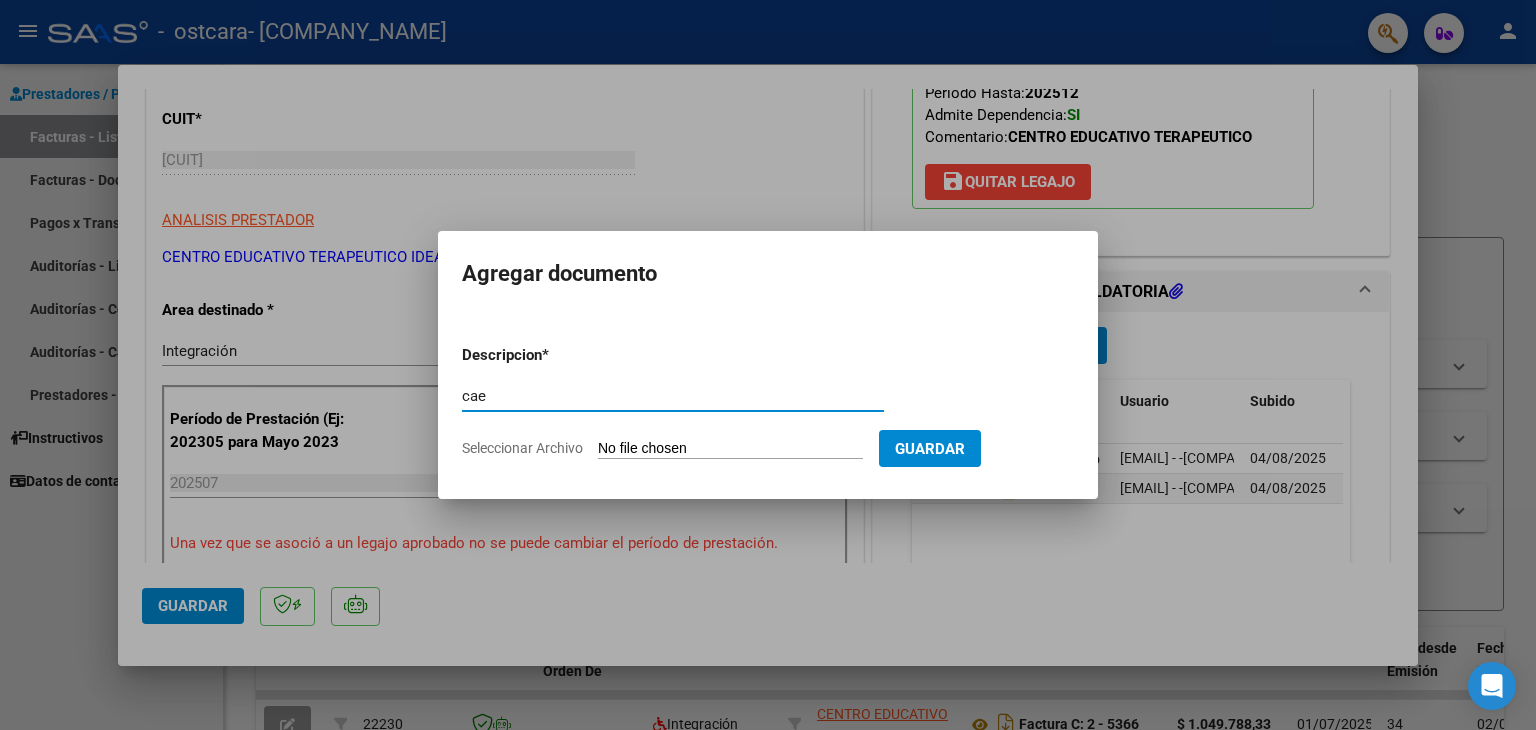 type on "cae" 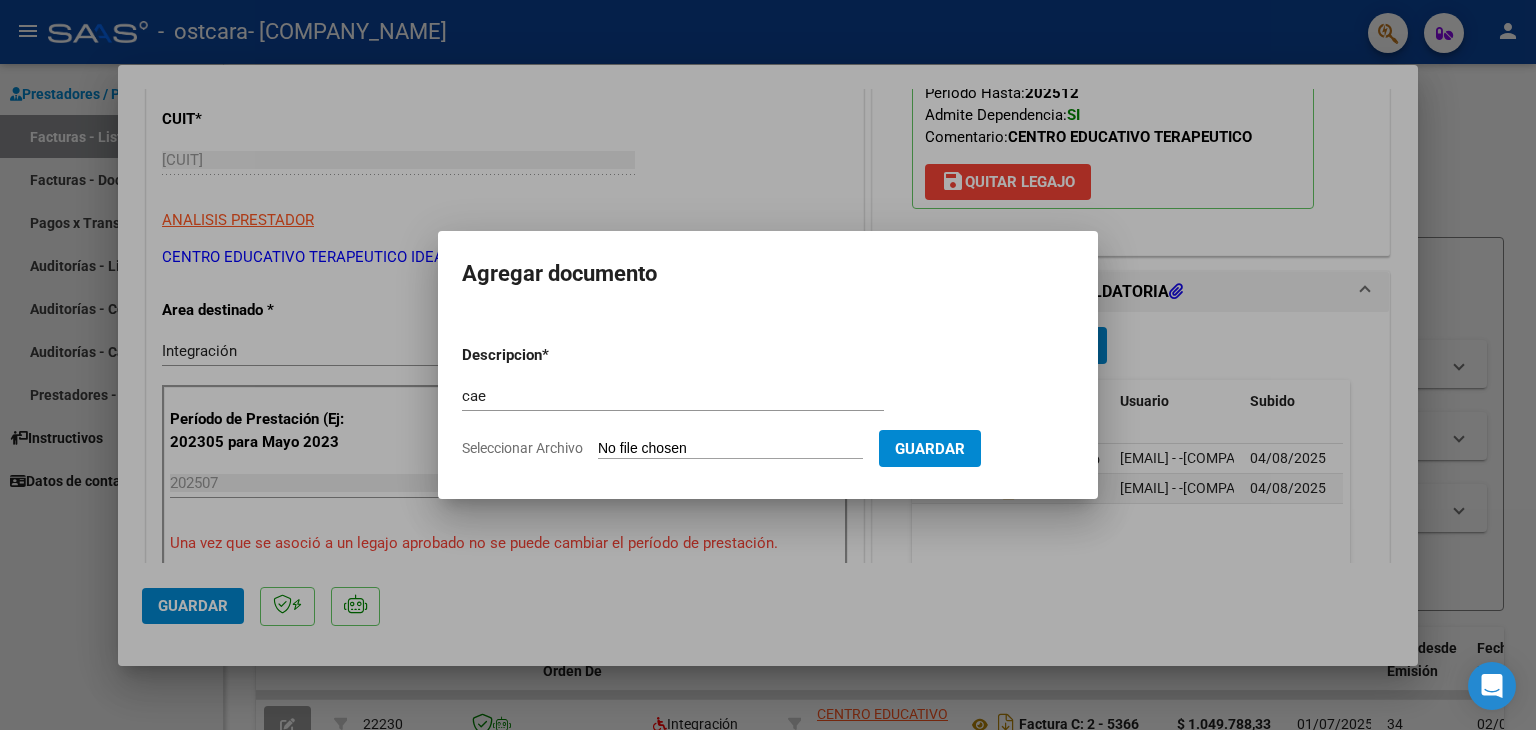 type on "C:\fakepath\Constatación de Comprobantes _ AFIP.pdf" 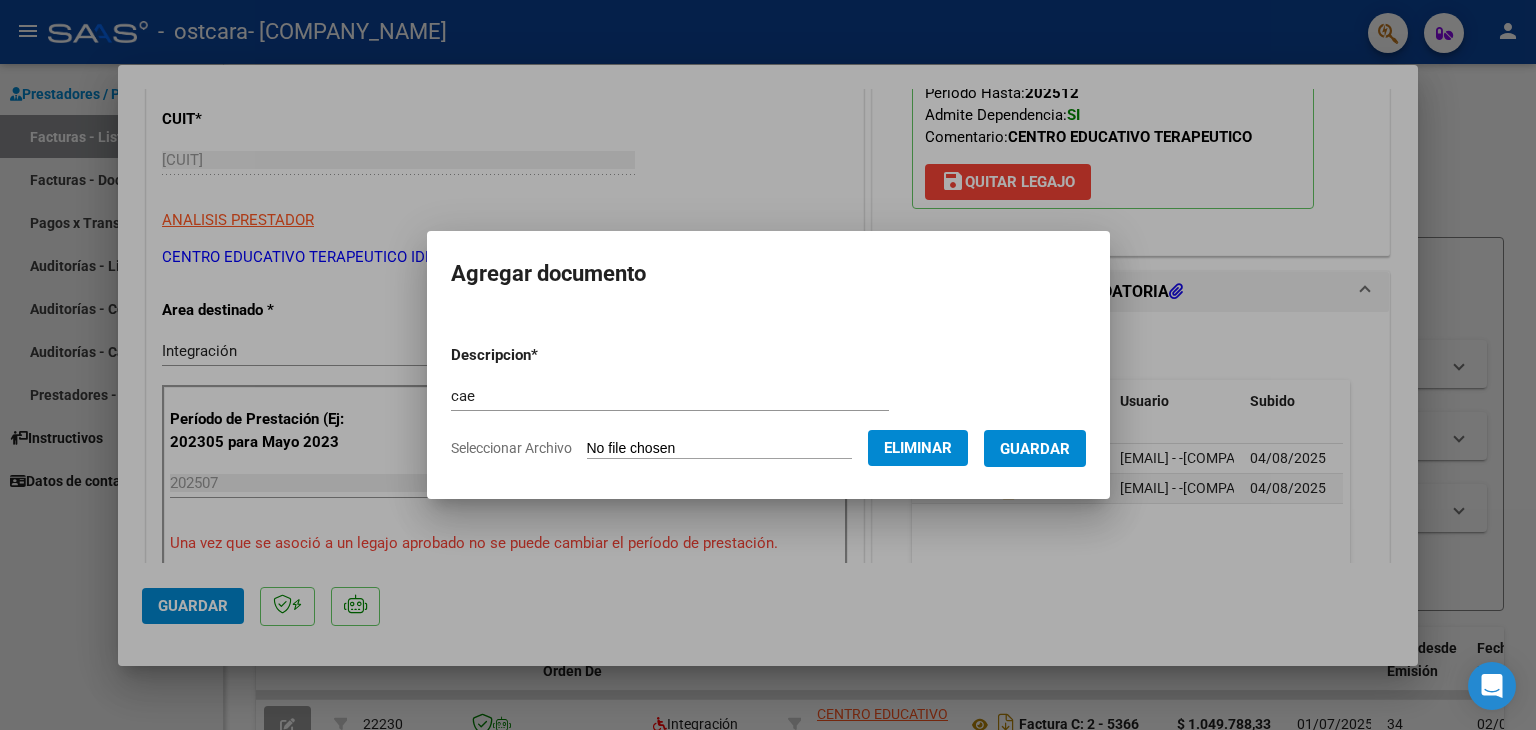 click on "Guardar" at bounding box center [1035, 449] 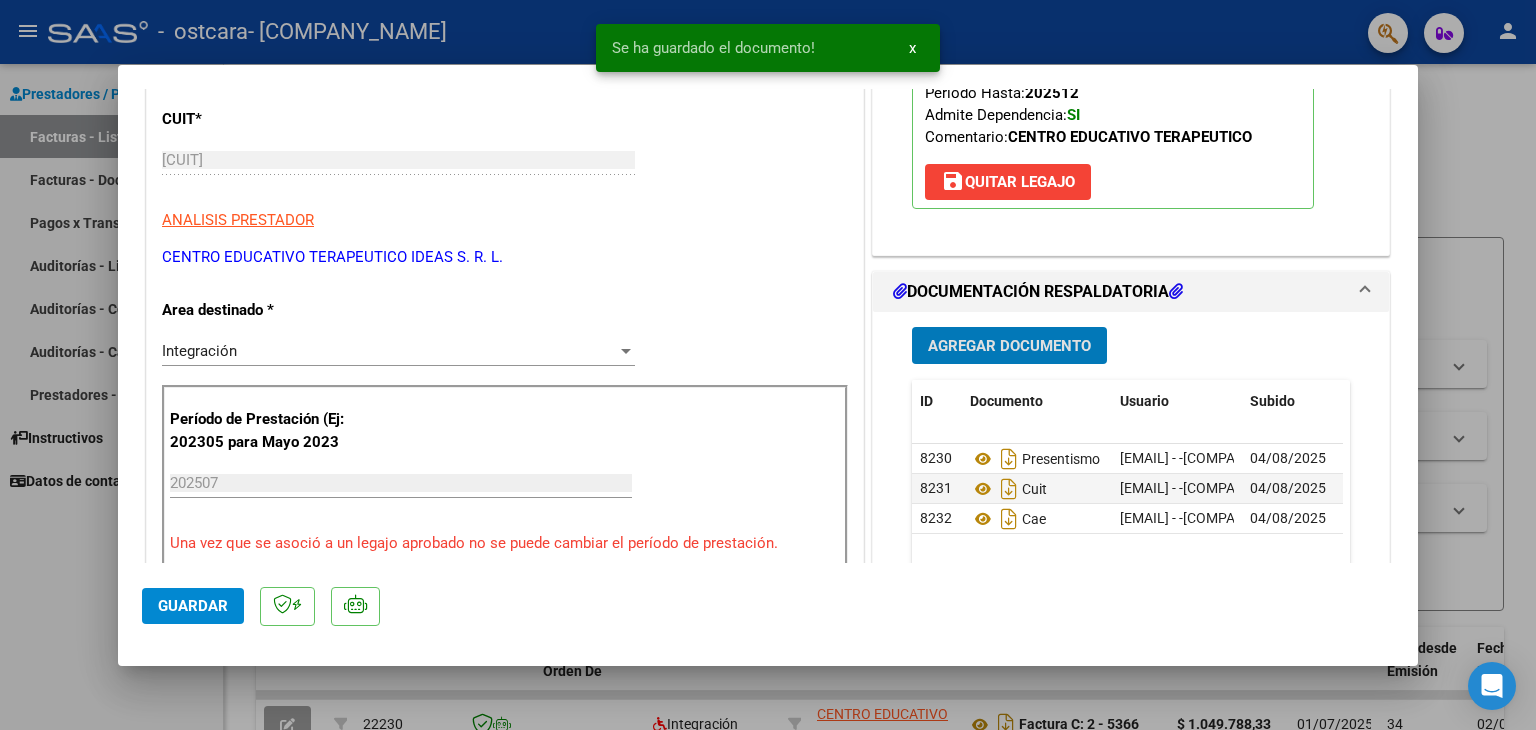 click on "Agregar Documento" at bounding box center [1009, 346] 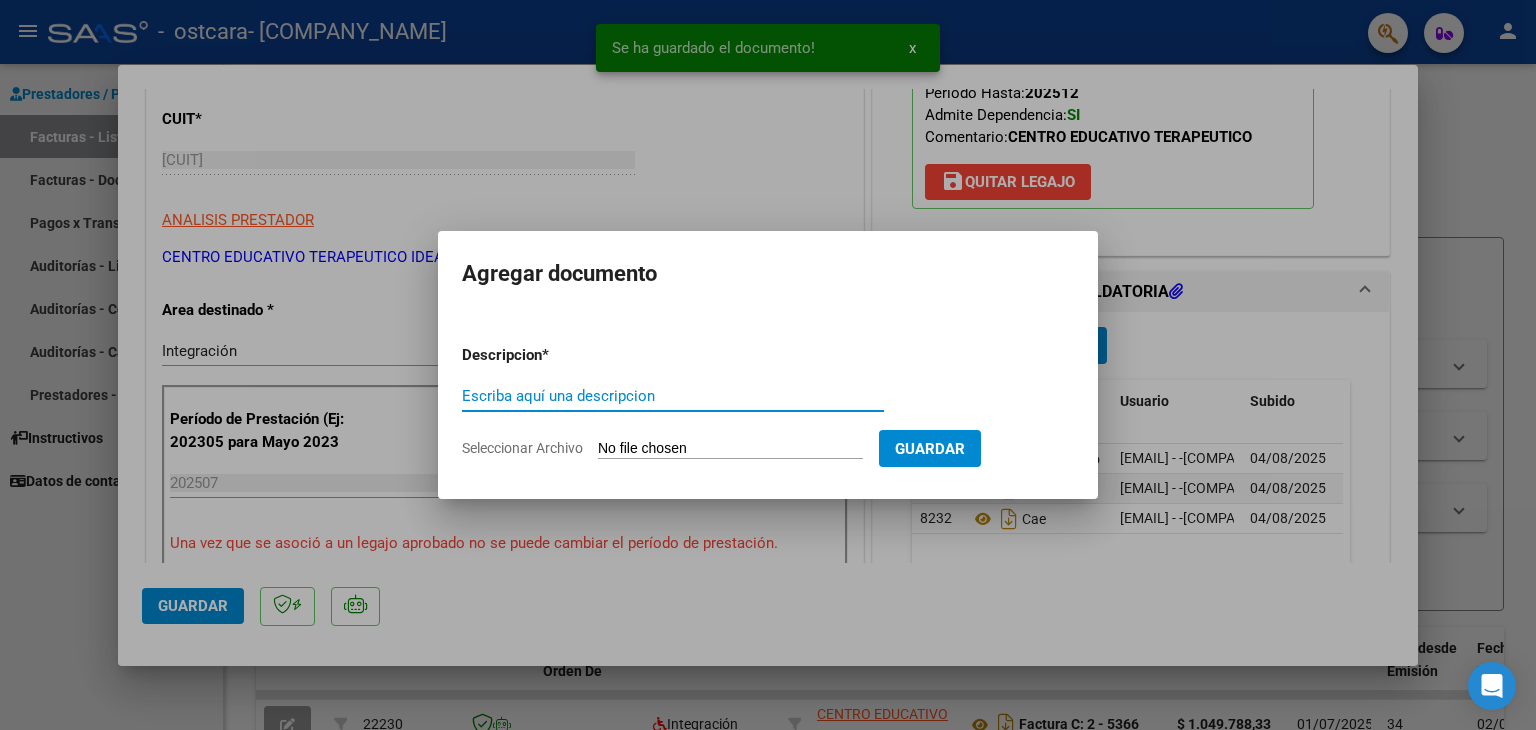 click on "Escriba aquí una descripcion" at bounding box center (673, 396) 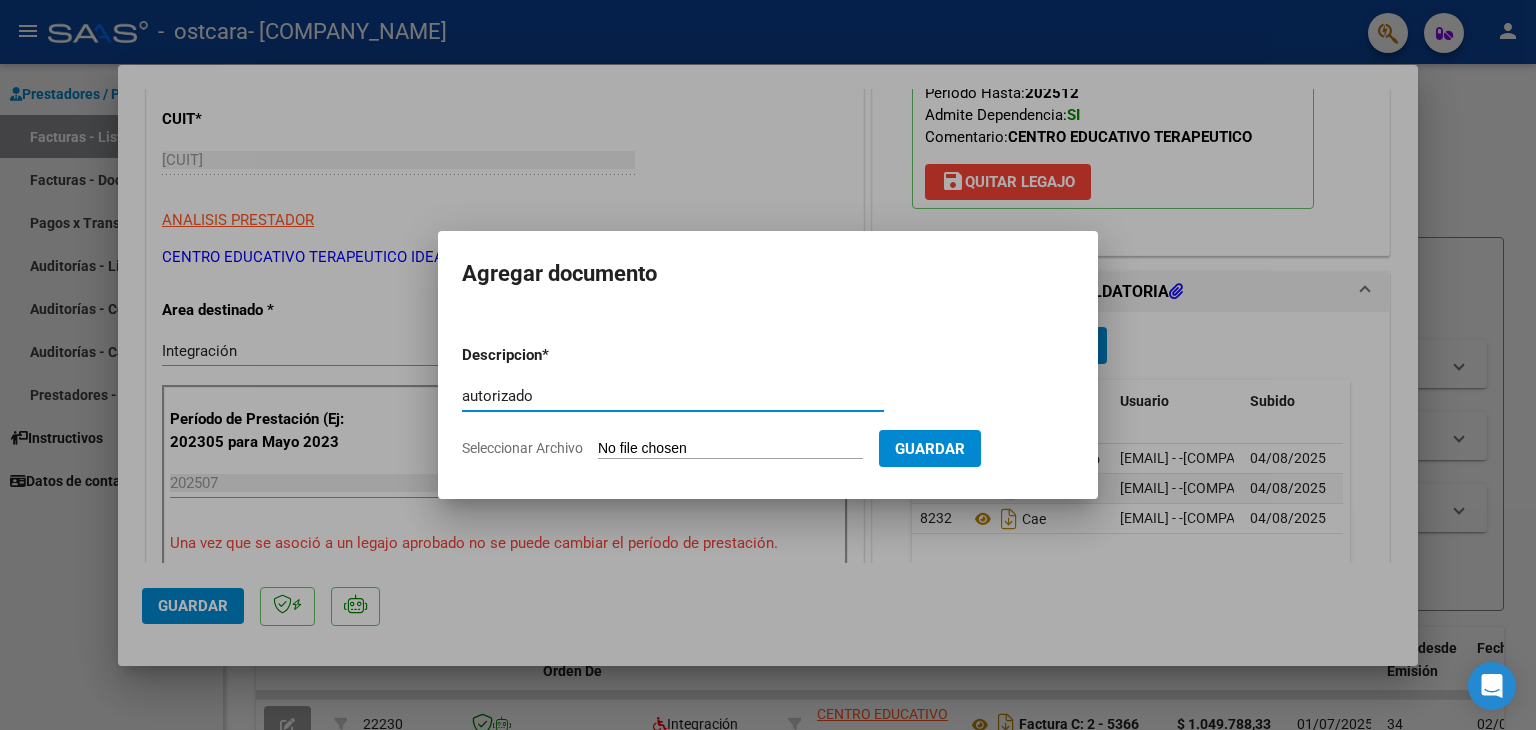 type on "autorizado" 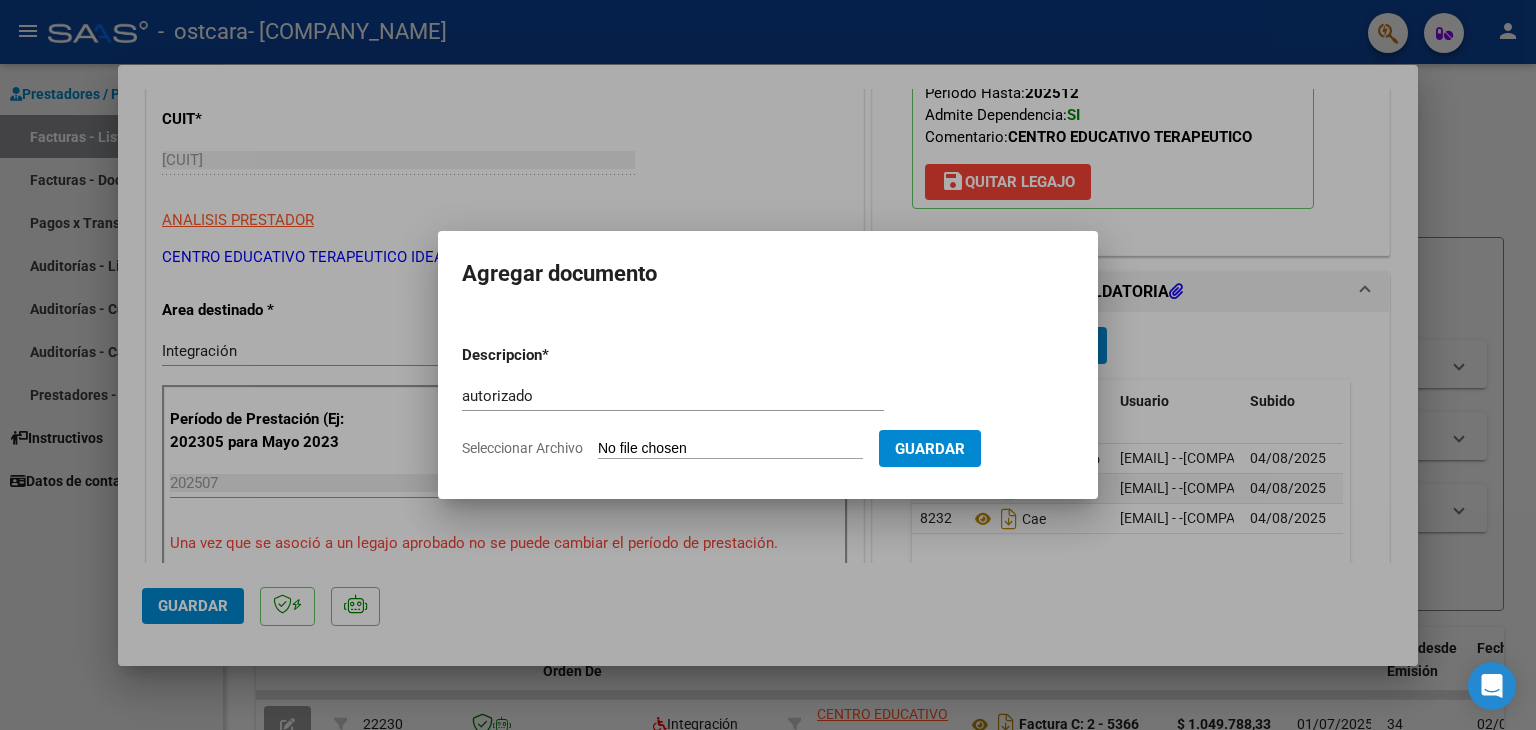 type on "C:\fakepath\[LASTNAME] [FIRST] [STATUS] 2025.pdf" 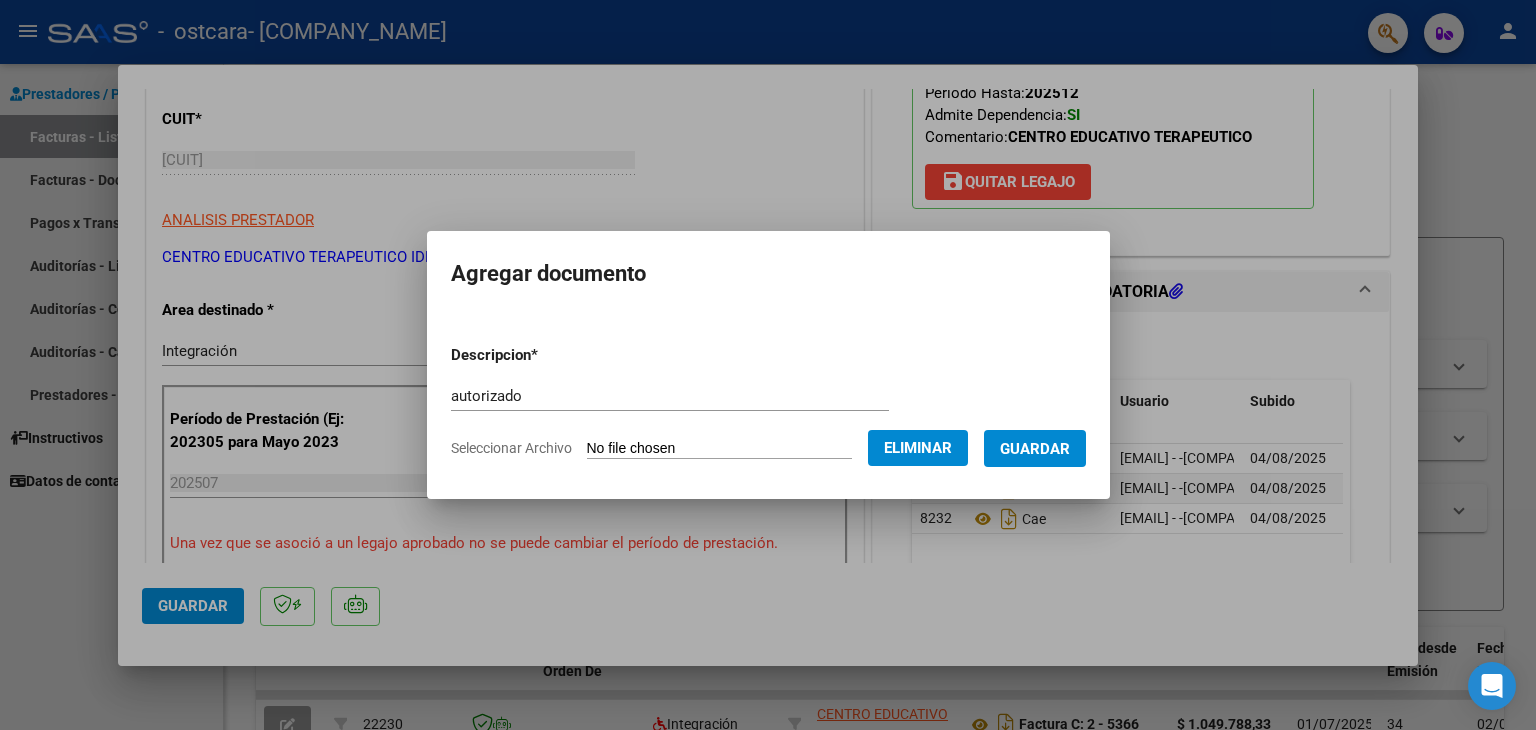 click on "Guardar" at bounding box center [1035, 449] 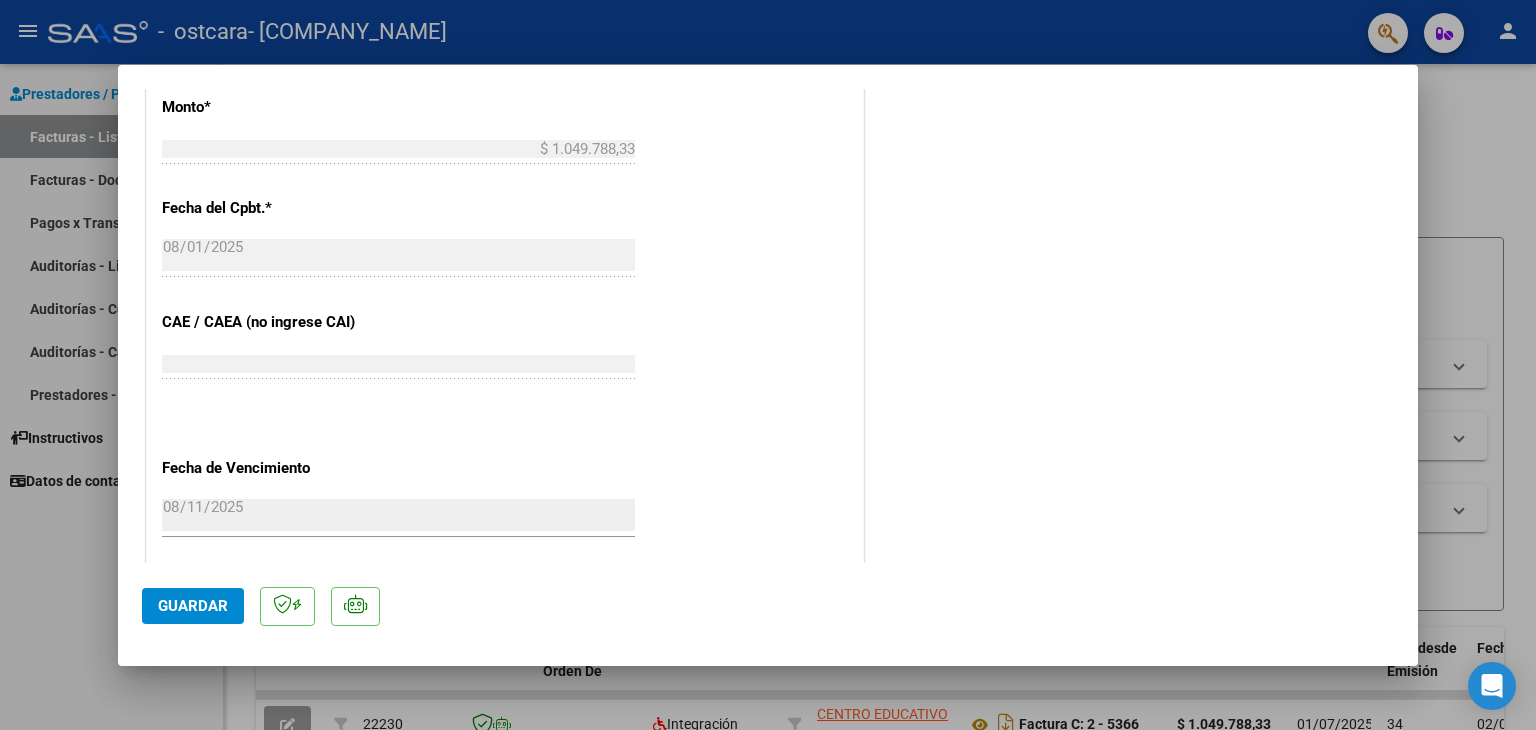 scroll, scrollTop: 1313, scrollLeft: 0, axis: vertical 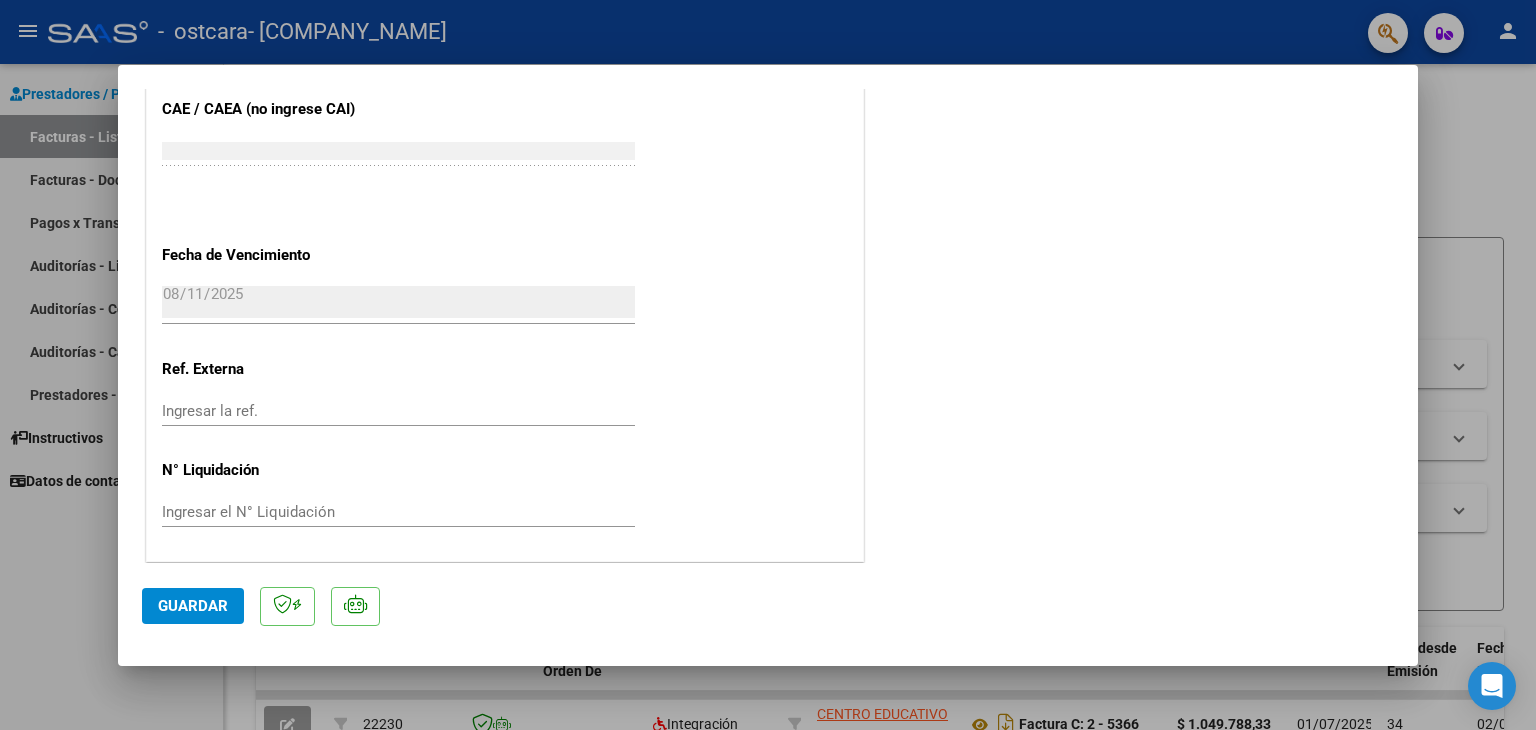 click on "Guardar" 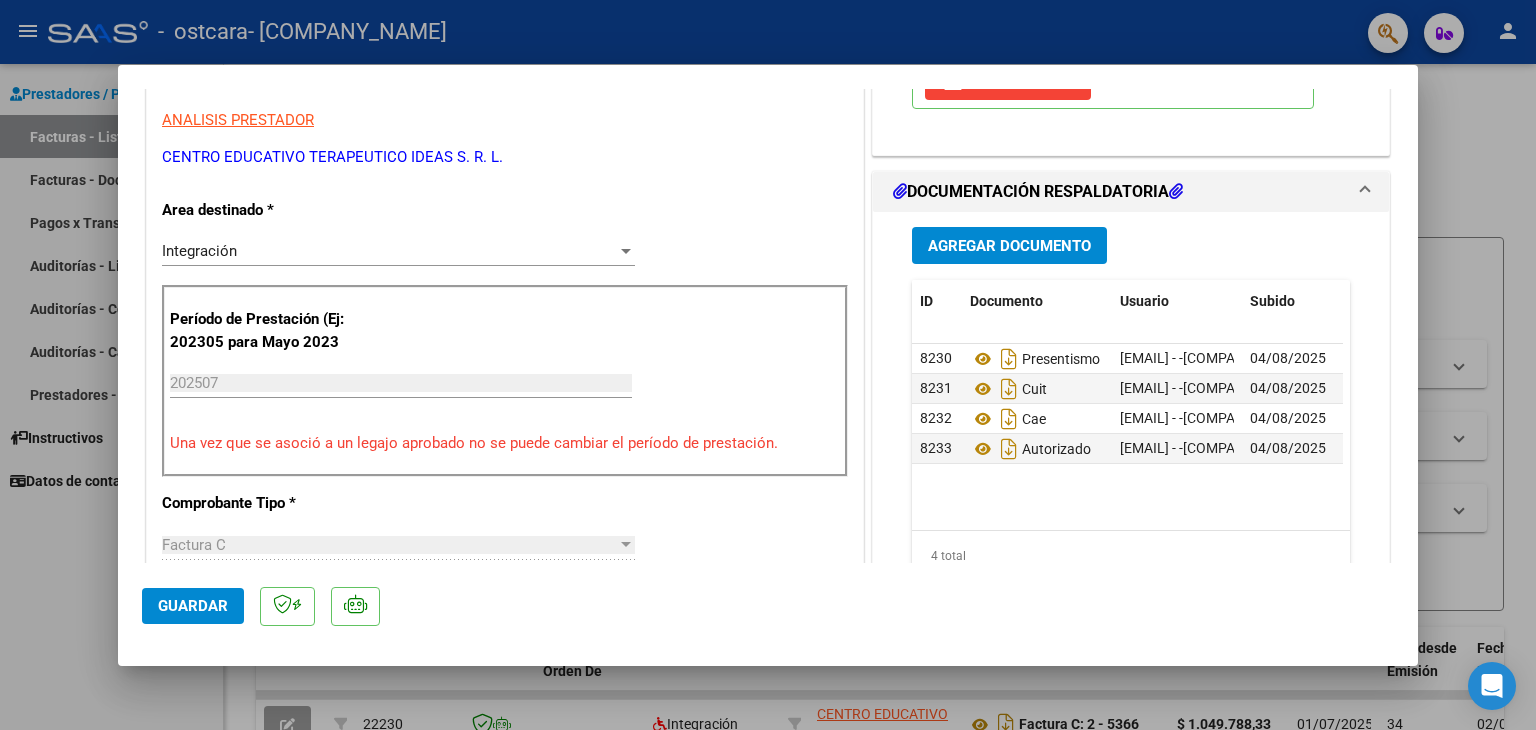 scroll, scrollTop: 500, scrollLeft: 0, axis: vertical 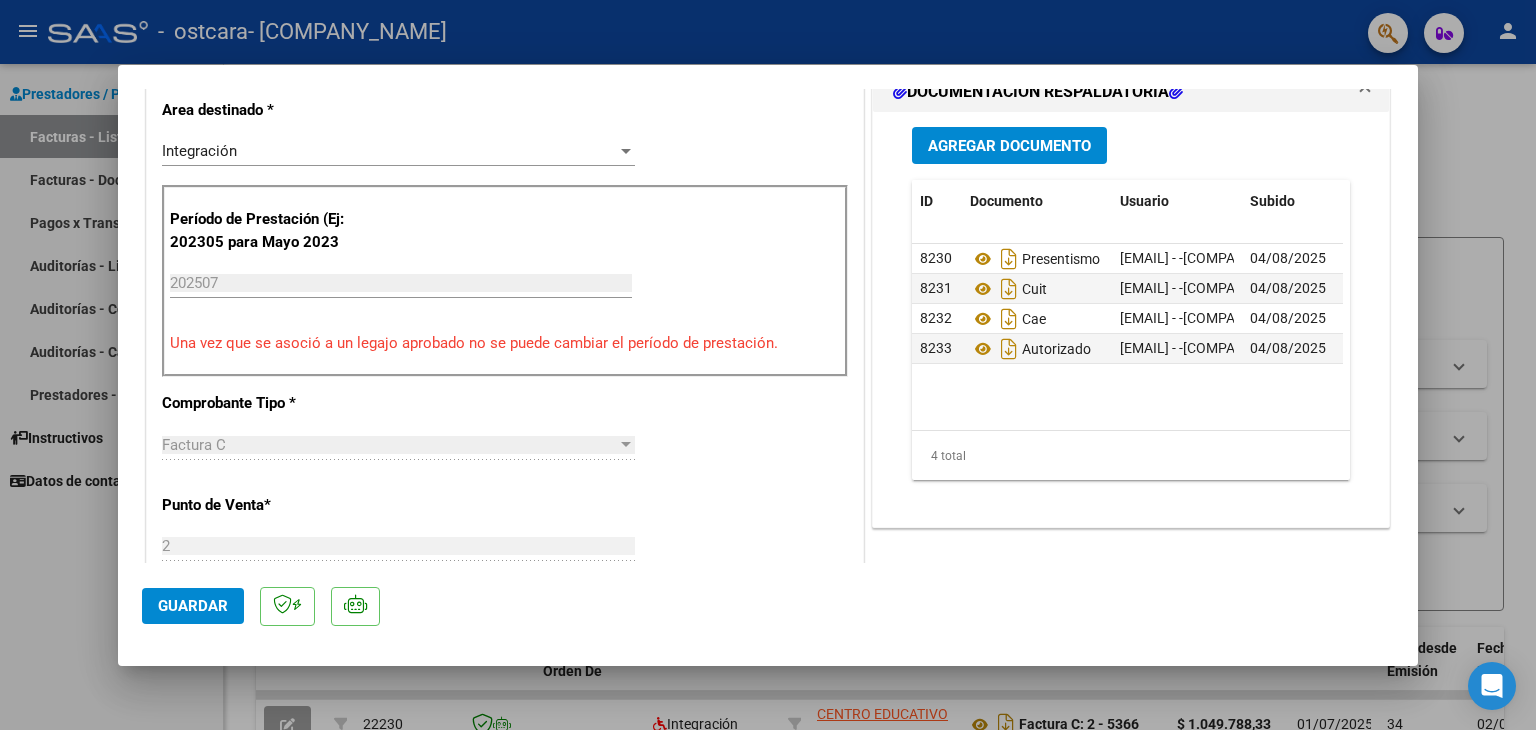 click on "Guardar" 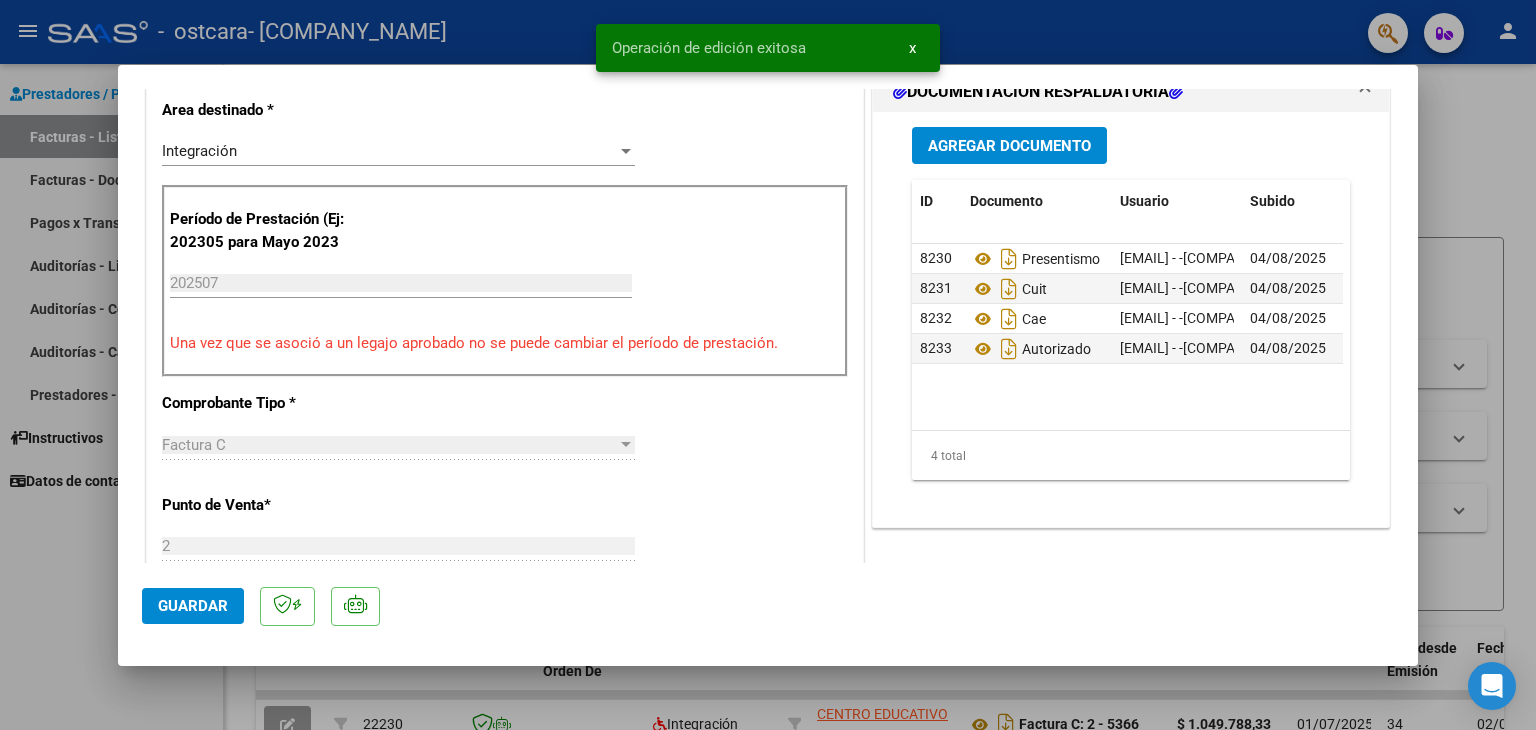 click on "Operación de edición exitosa x" at bounding box center (768, 48) 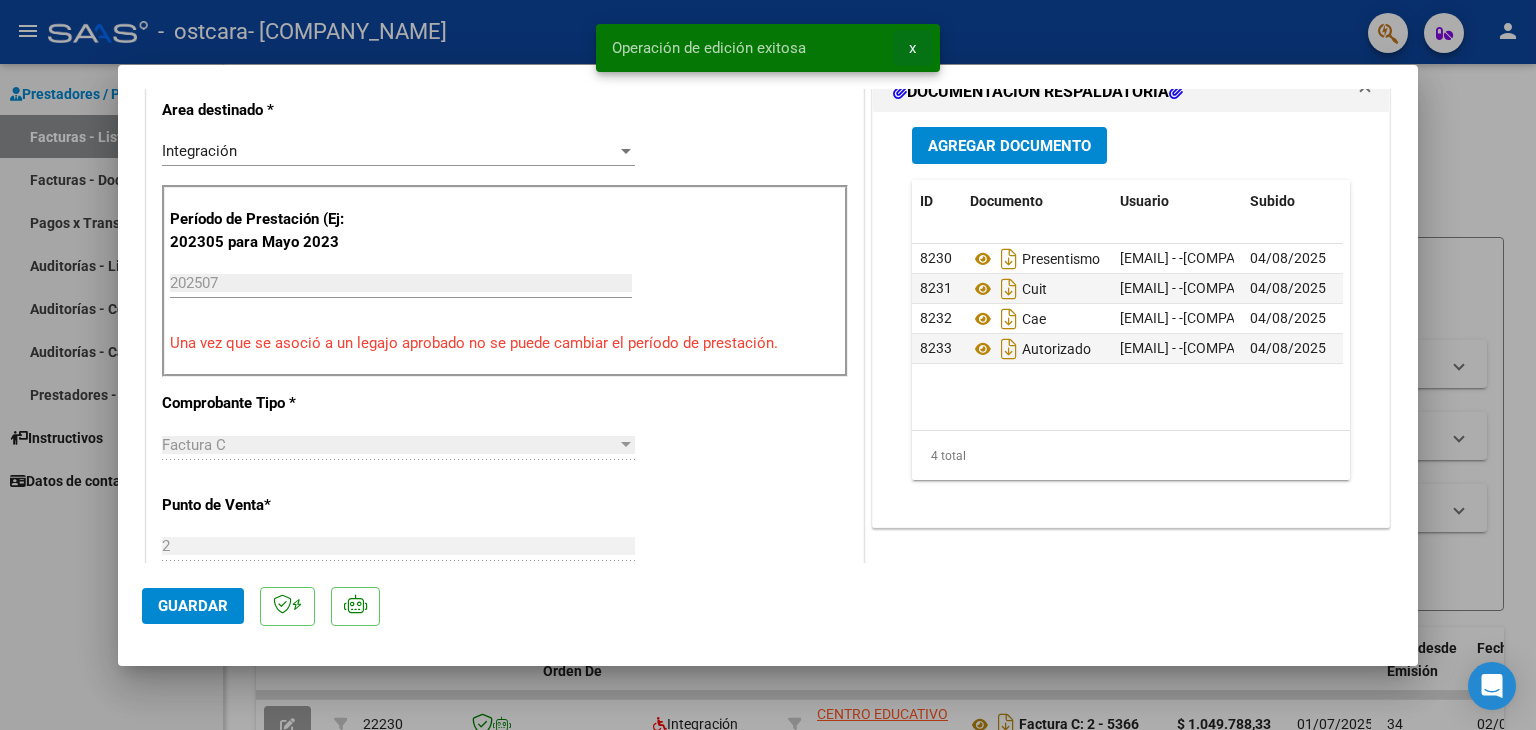 click on "x" at bounding box center (912, 48) 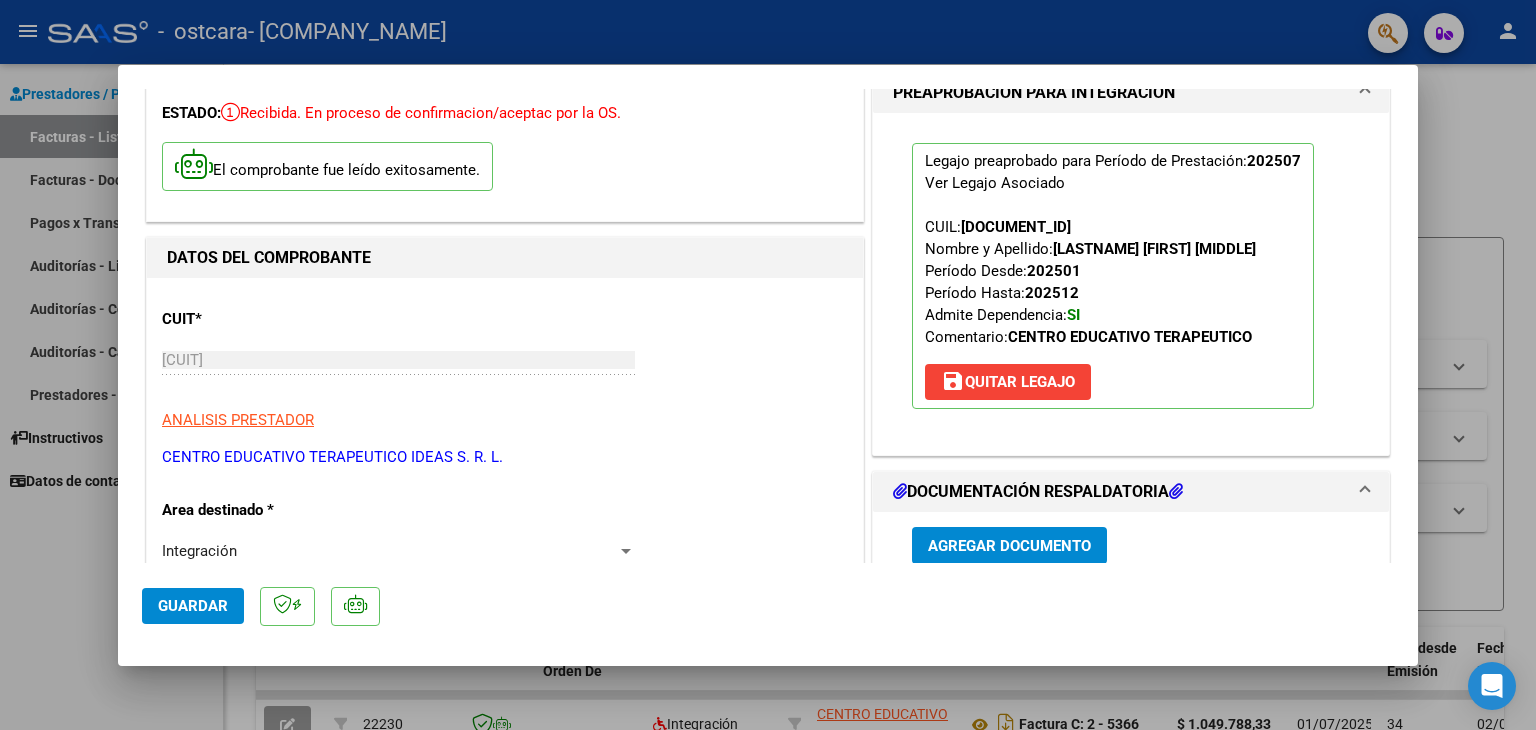 scroll, scrollTop: 0, scrollLeft: 0, axis: both 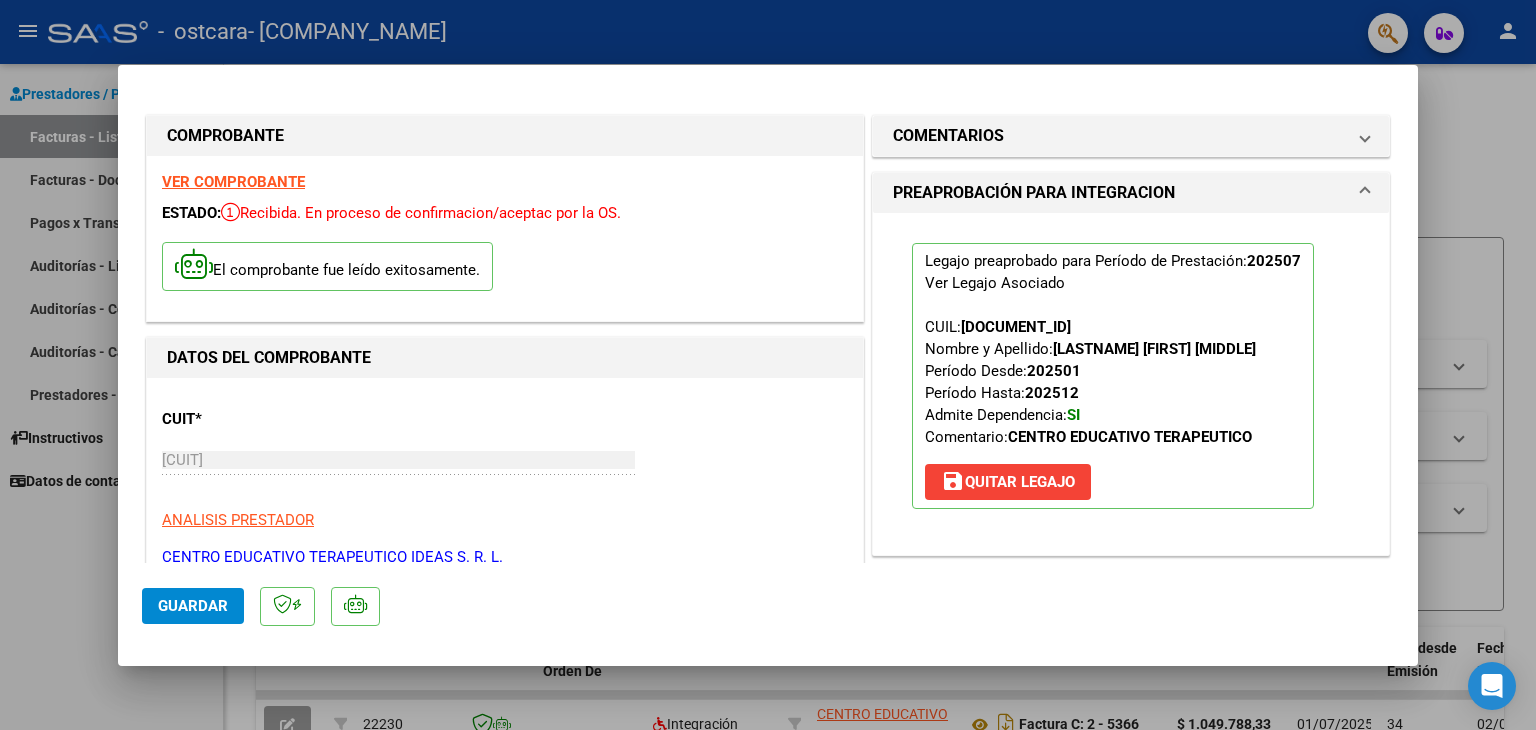 click at bounding box center (768, 365) 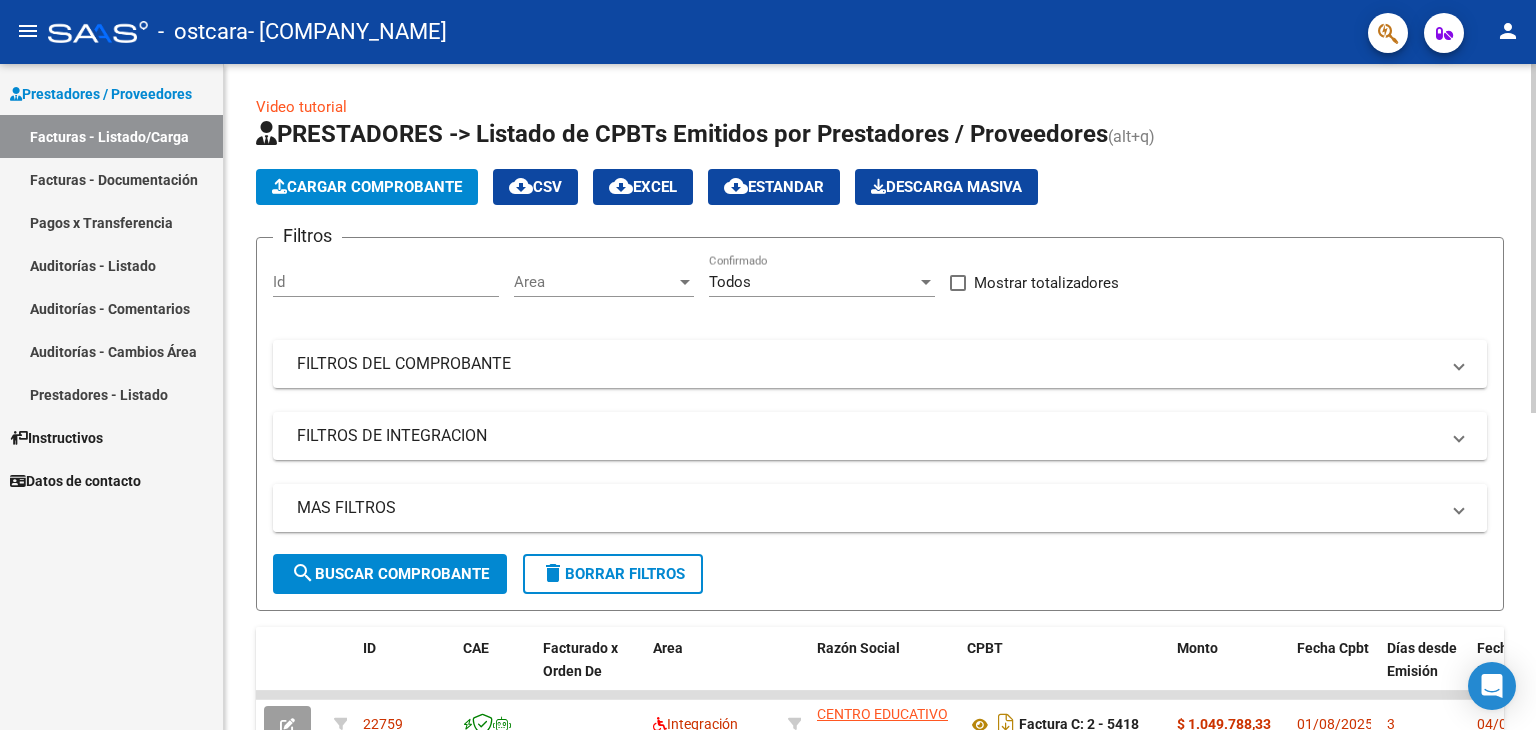 scroll, scrollTop: 200, scrollLeft: 0, axis: vertical 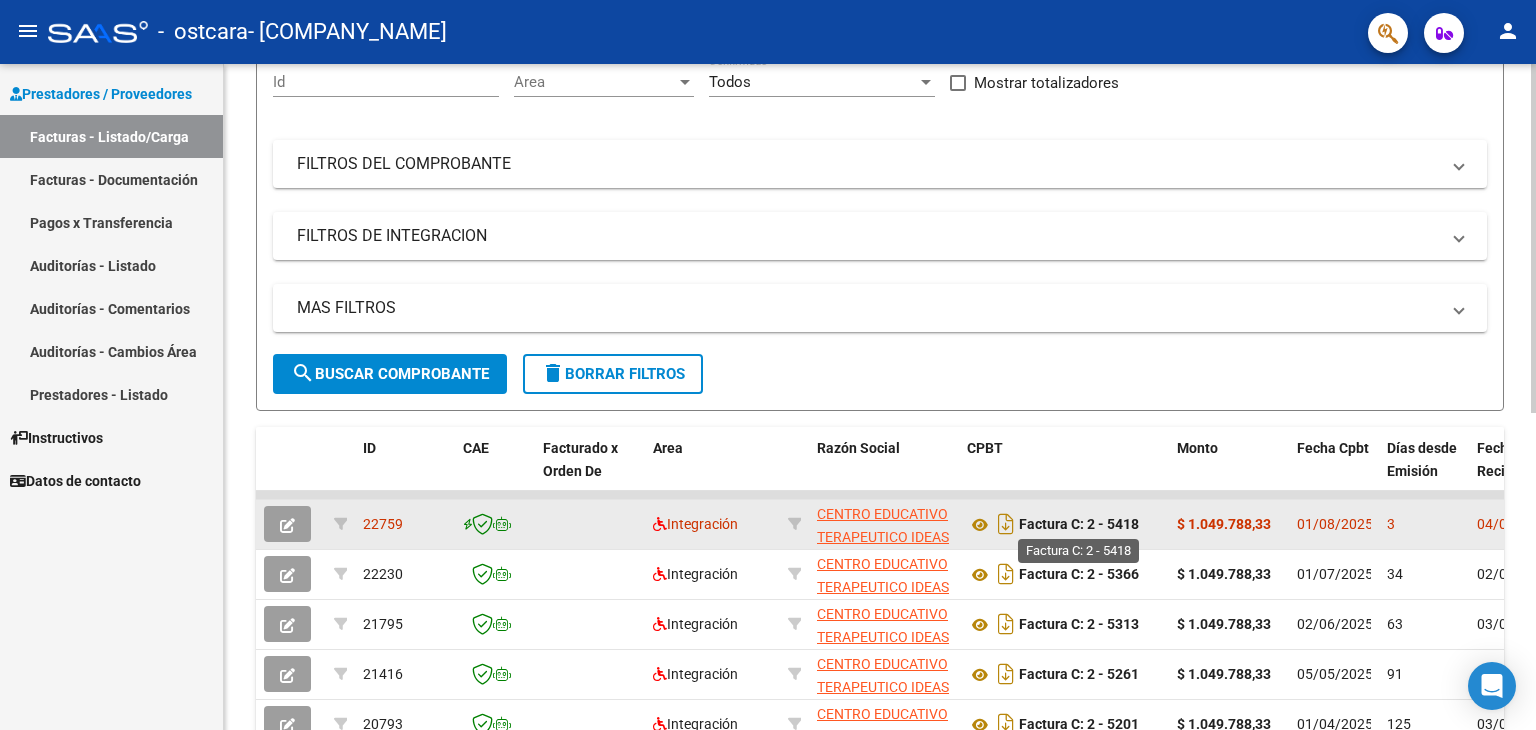 click on "Factura C: 2 - 5418" 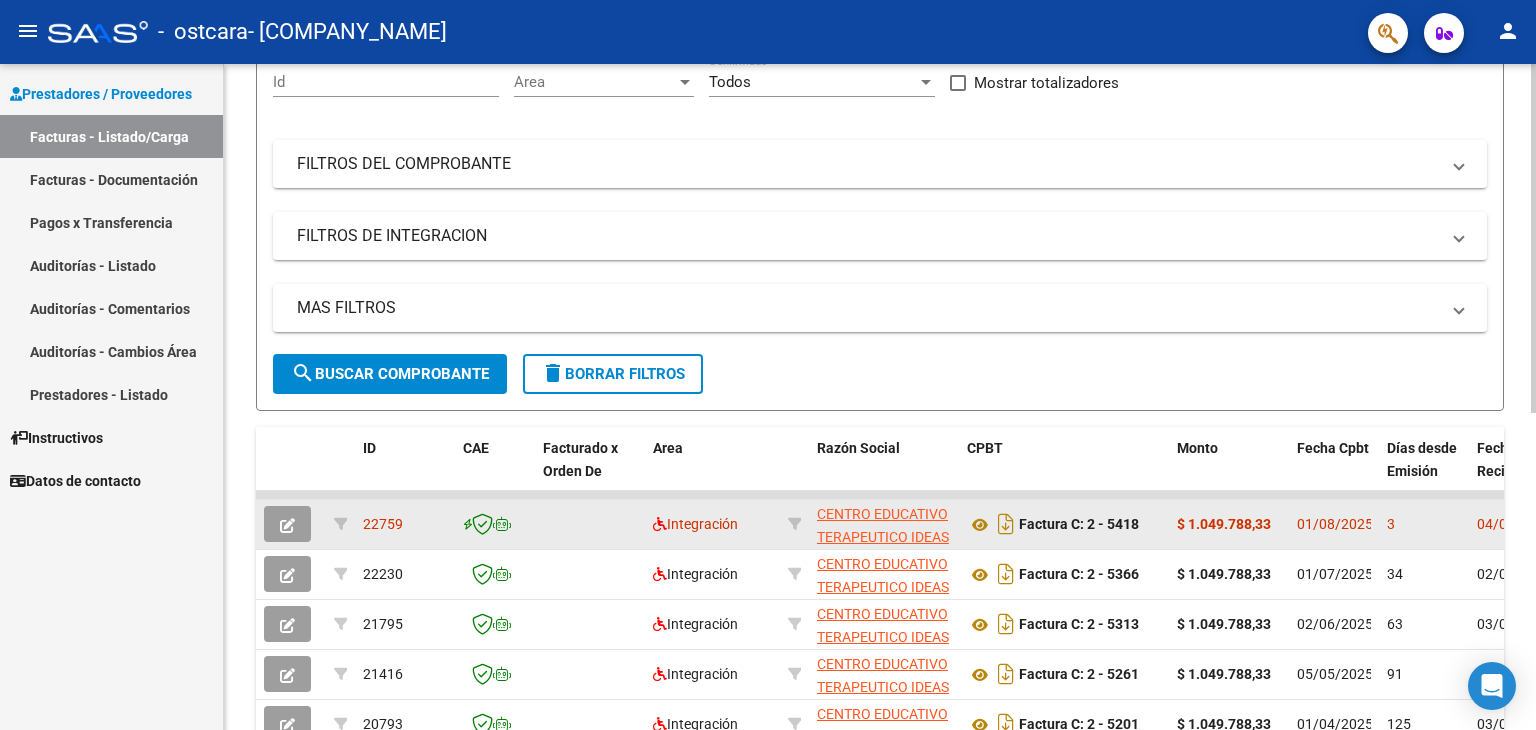 click on "Factura C: 2 - 5418" 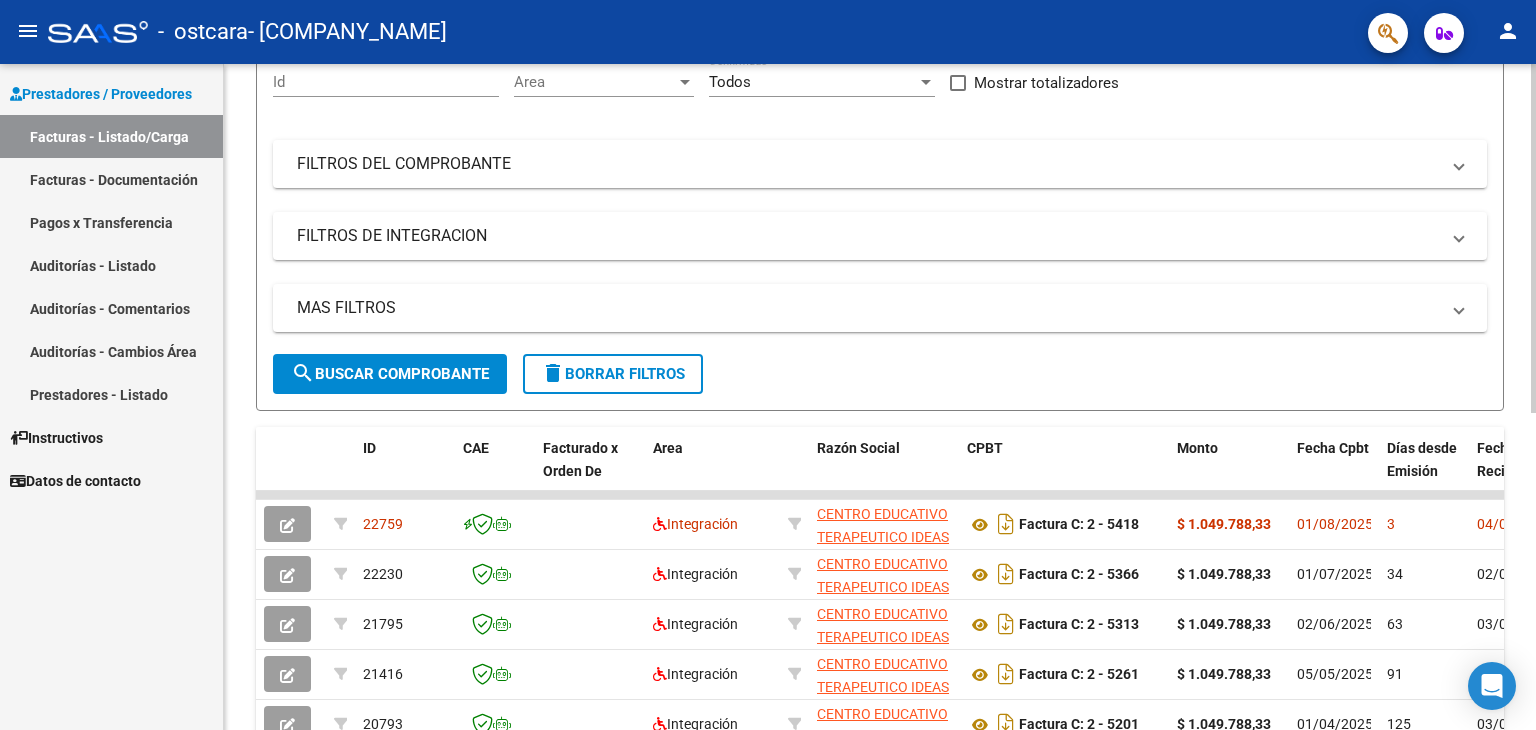 scroll, scrollTop: 0, scrollLeft: 0, axis: both 